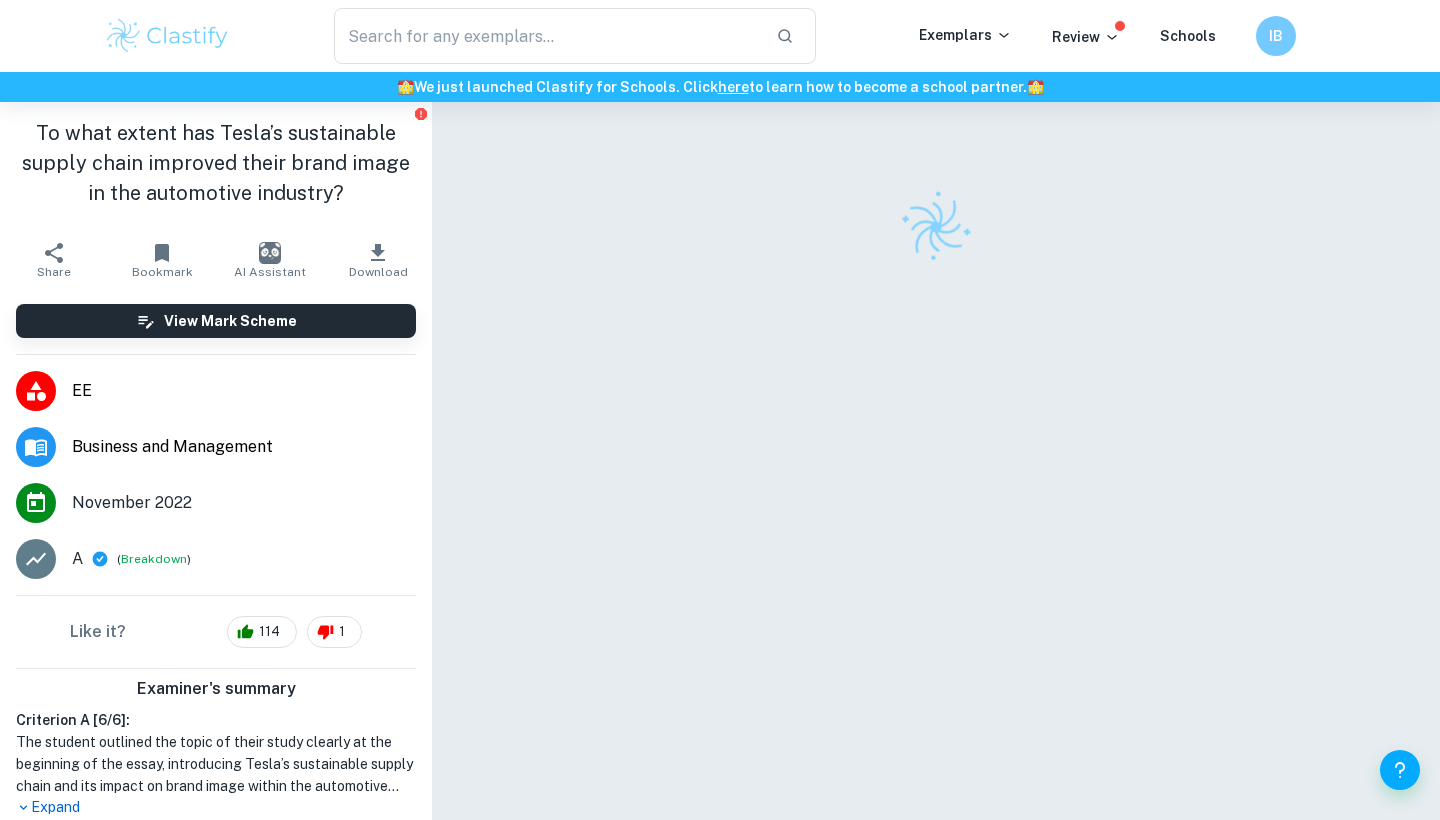 scroll, scrollTop: 0, scrollLeft: 0, axis: both 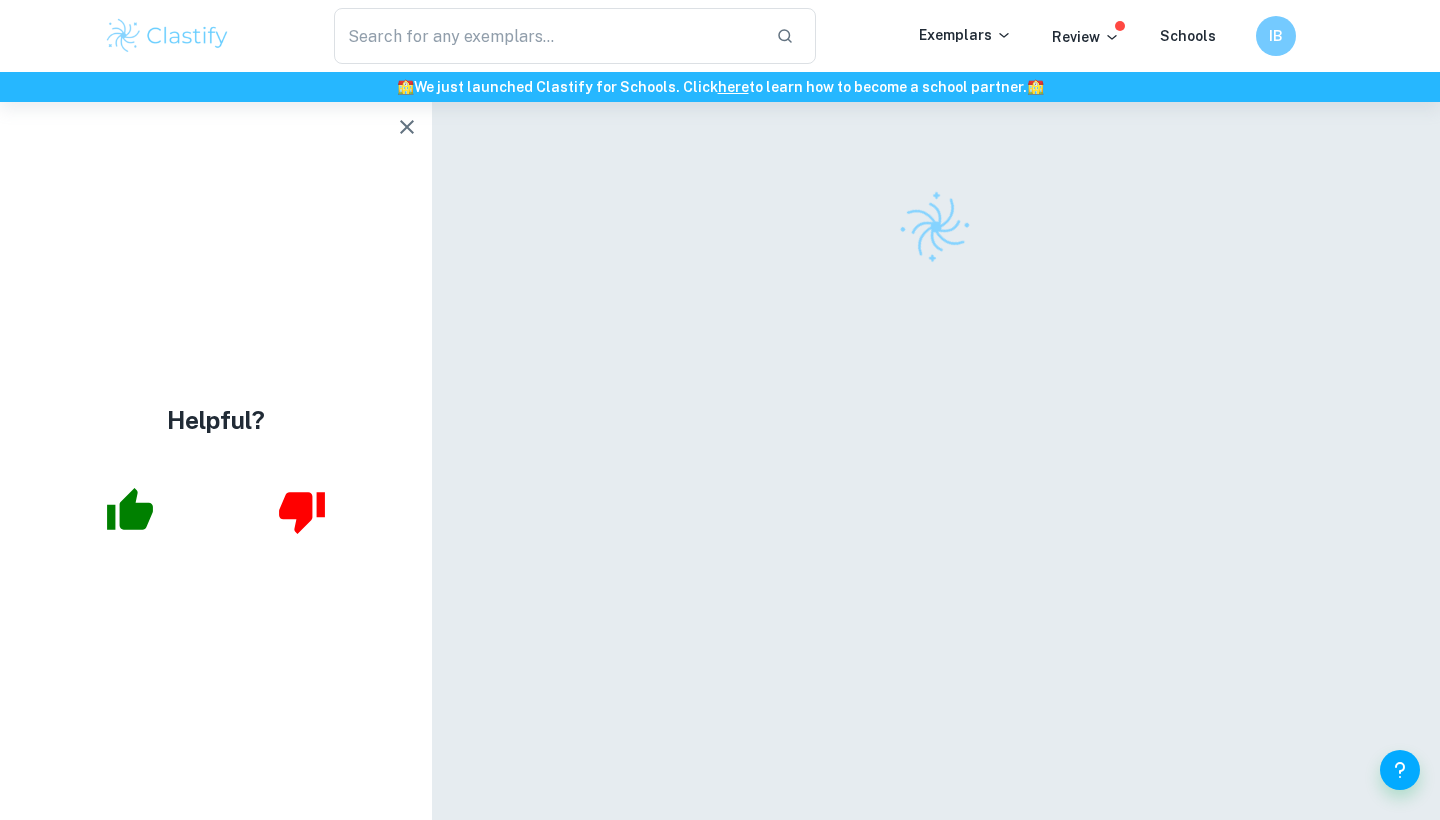 click 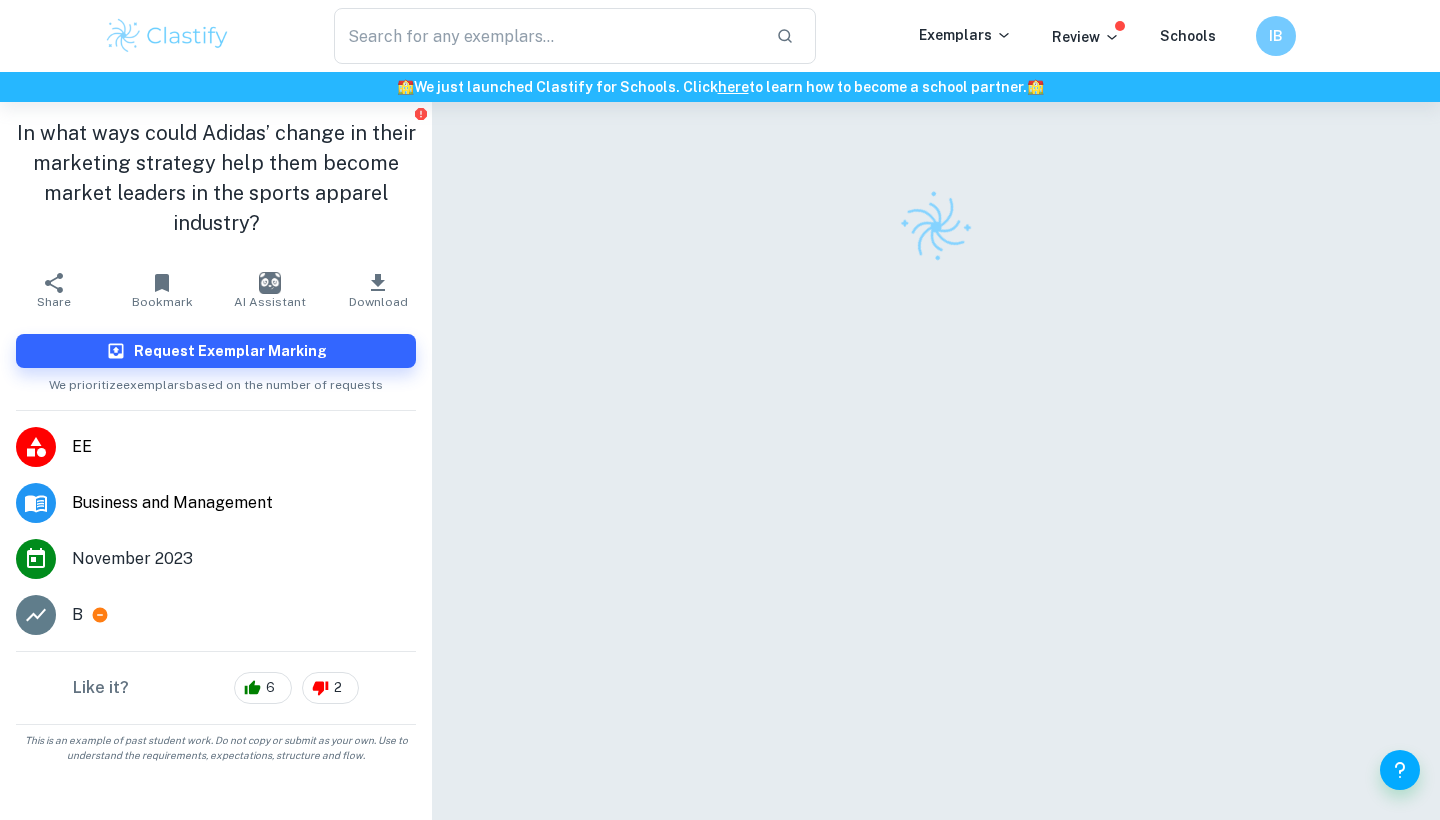 scroll, scrollTop: 0, scrollLeft: 0, axis: both 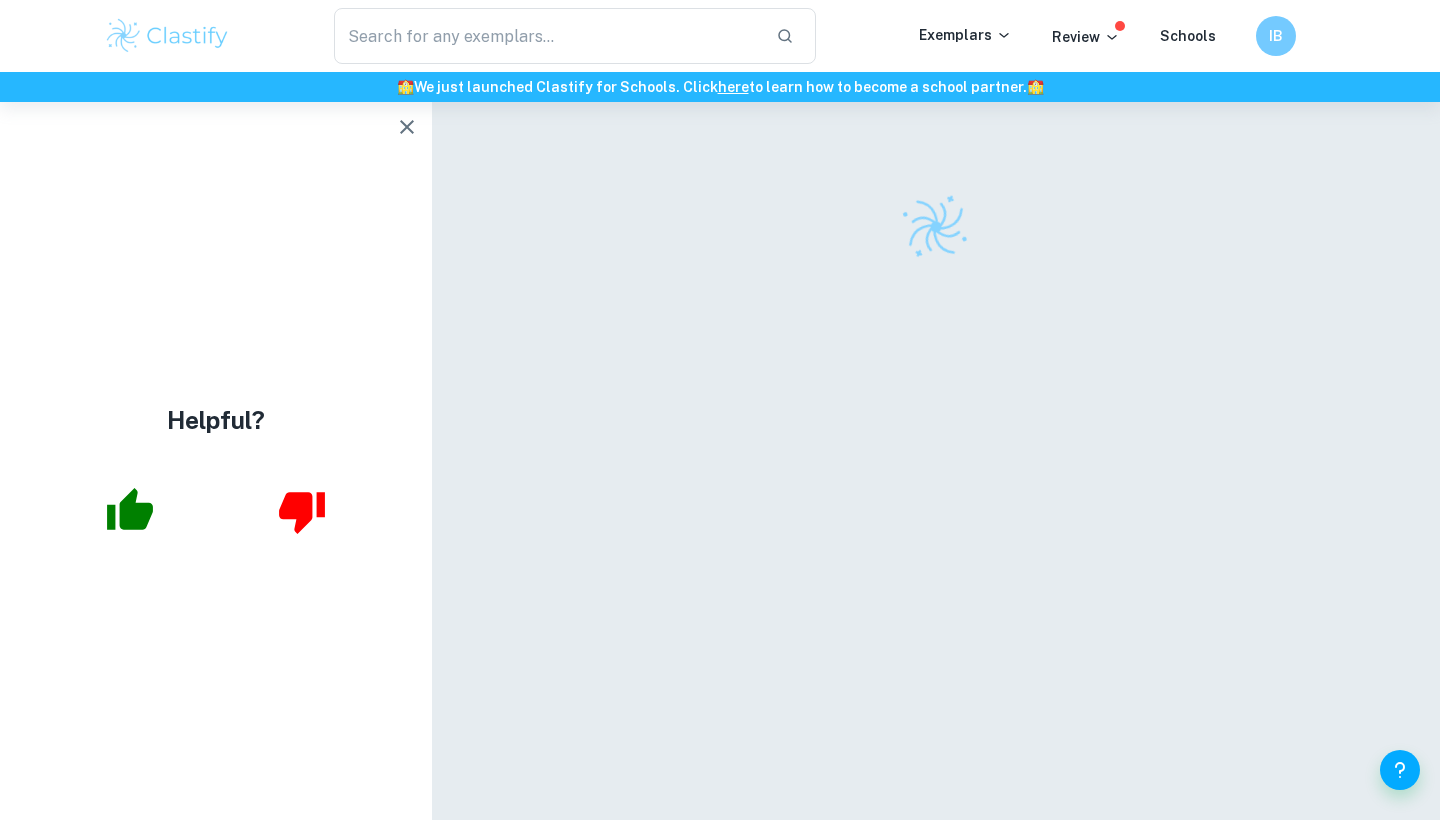 click 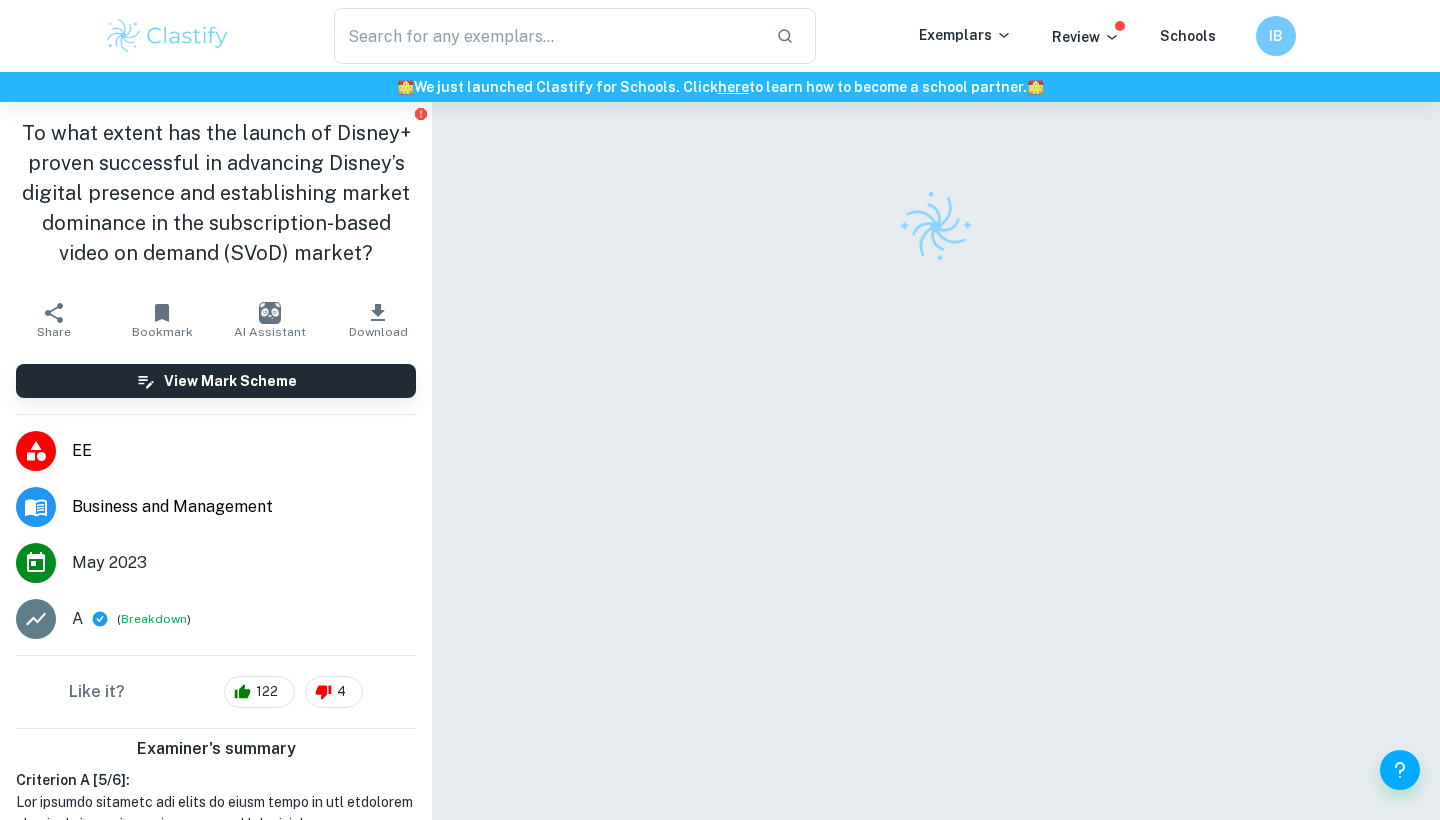 scroll, scrollTop: 0, scrollLeft: 0, axis: both 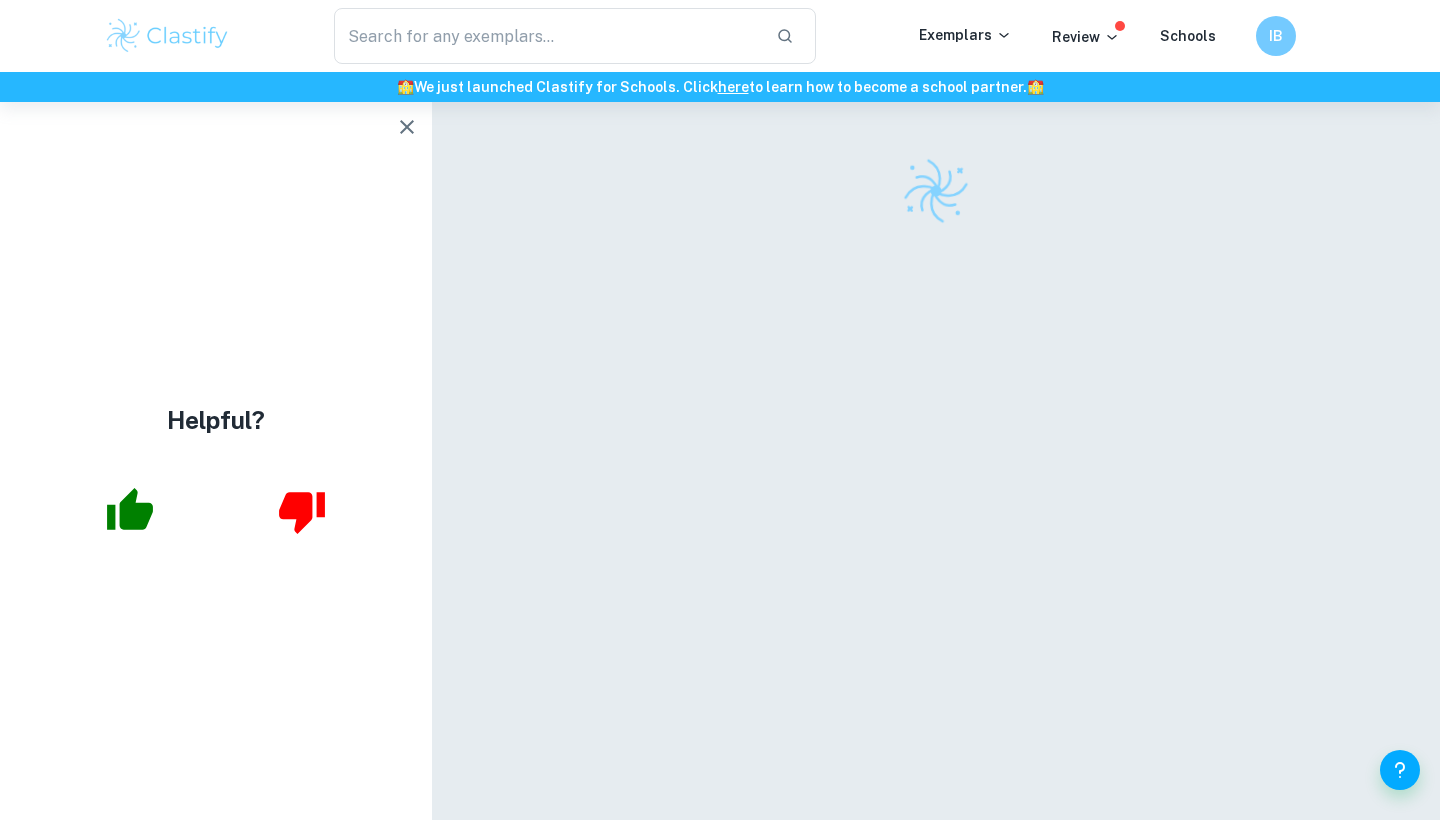 click 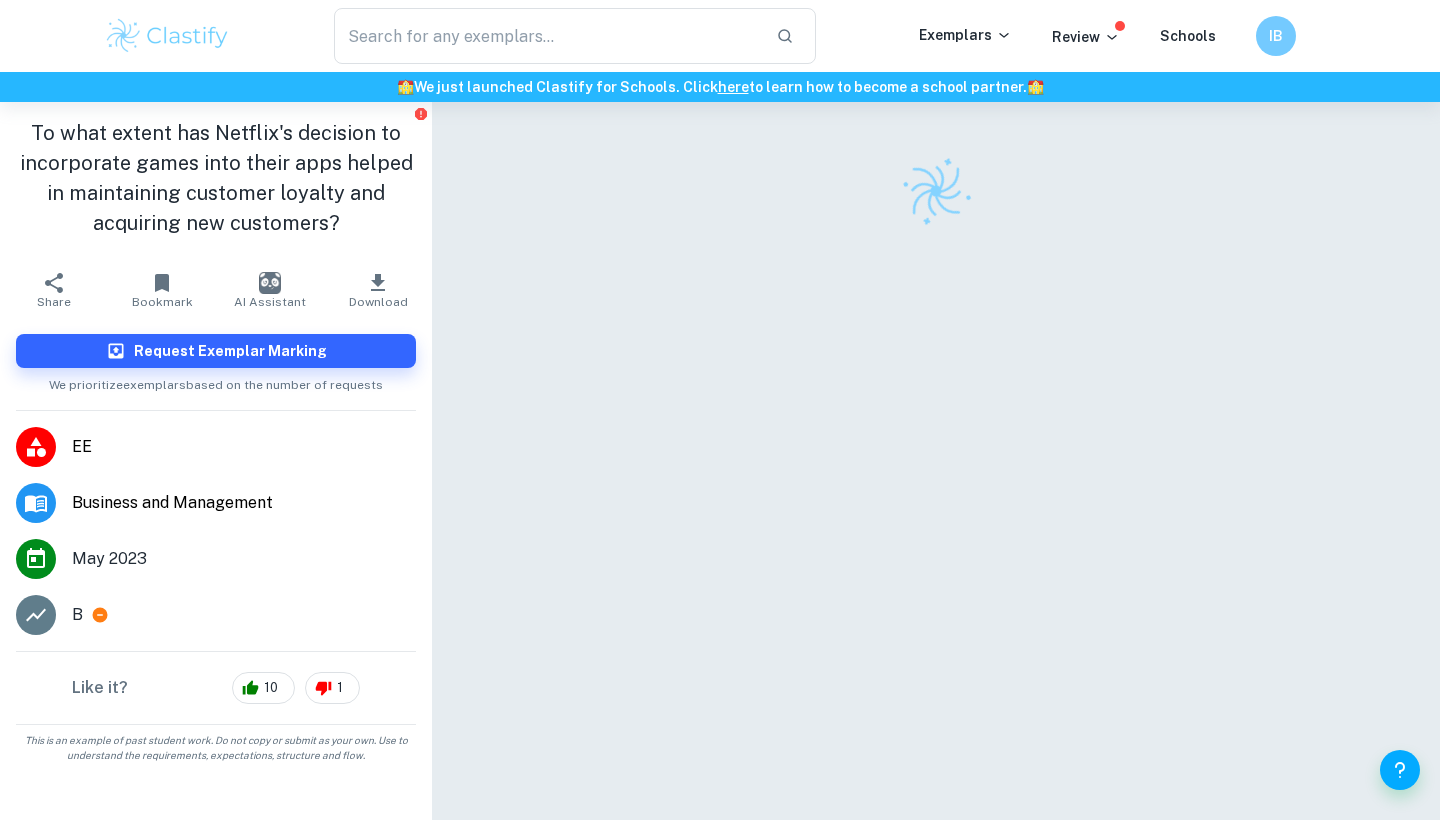 click on "To what extent has Netflix's decision to incorporate games into their apps helped in maintaining customer loyalty and acquiring new customers?" at bounding box center (216, 178) 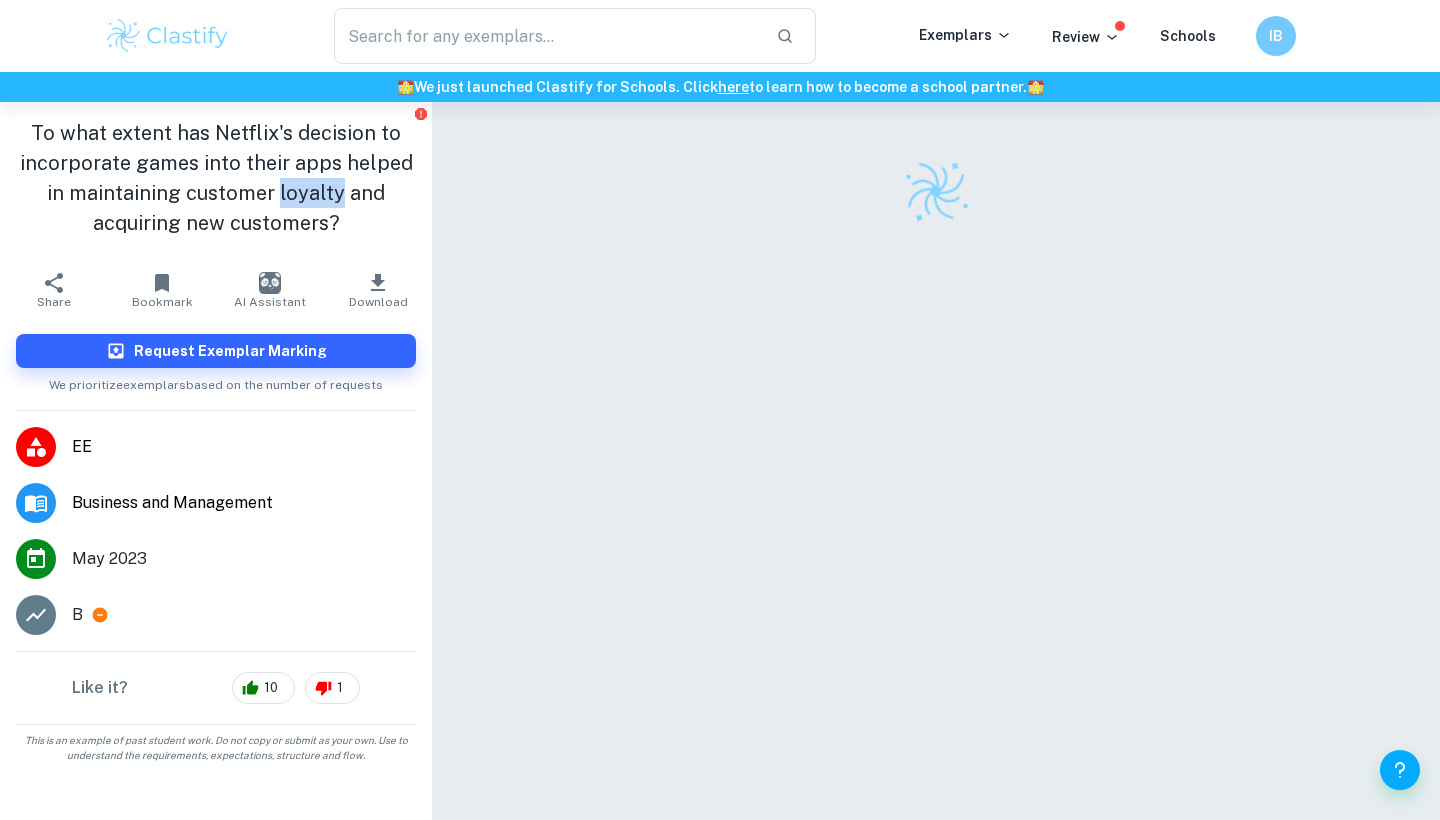 click on "To what extent has Netflix's decision to incorporate games into their apps helped in maintaining customer loyalty and acquiring new customers?" at bounding box center [216, 178] 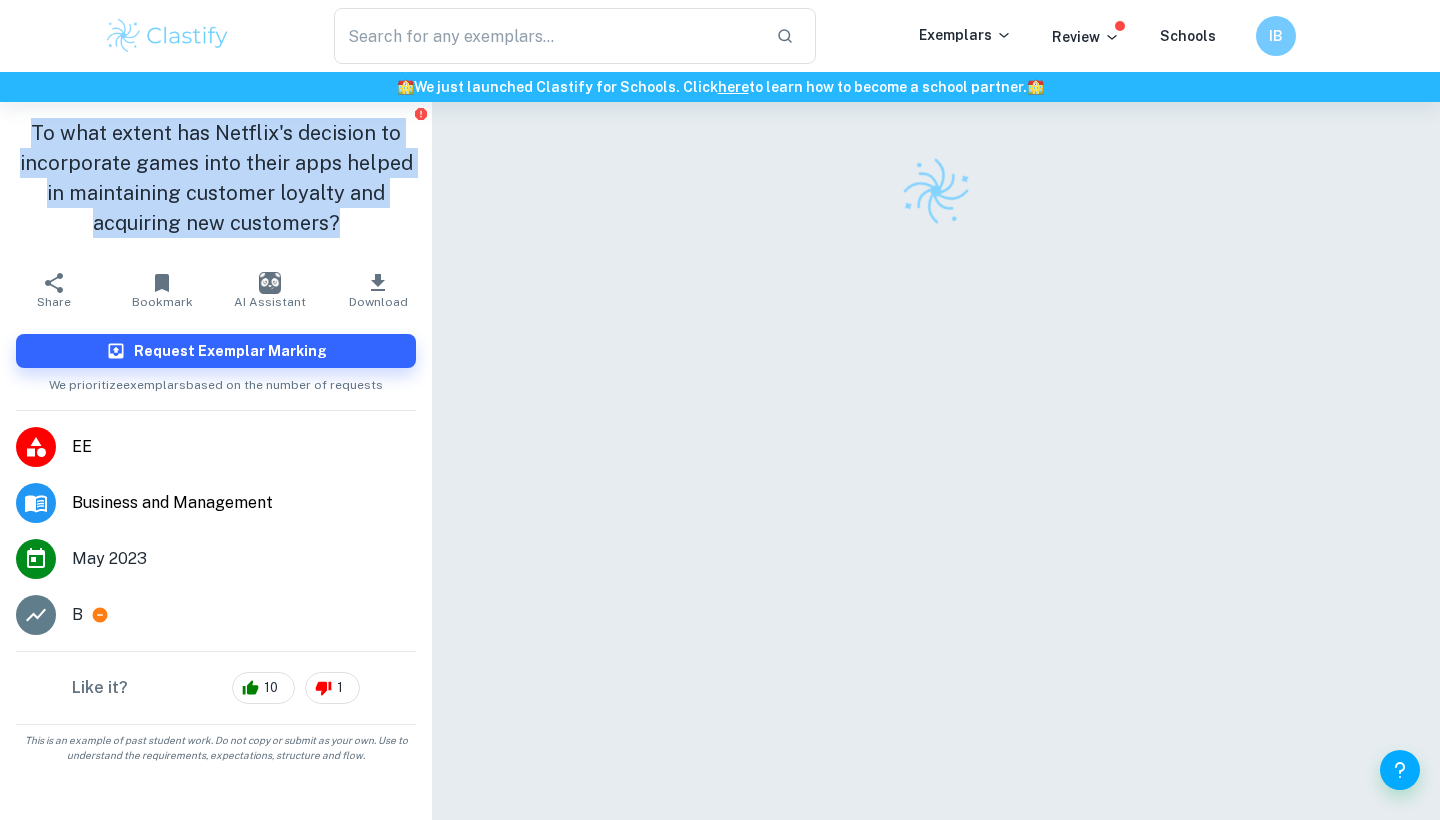 click on "To what extent has Netflix's decision to incorporate games into their apps helped in maintaining customer loyalty and acquiring new customers?" at bounding box center (216, 178) 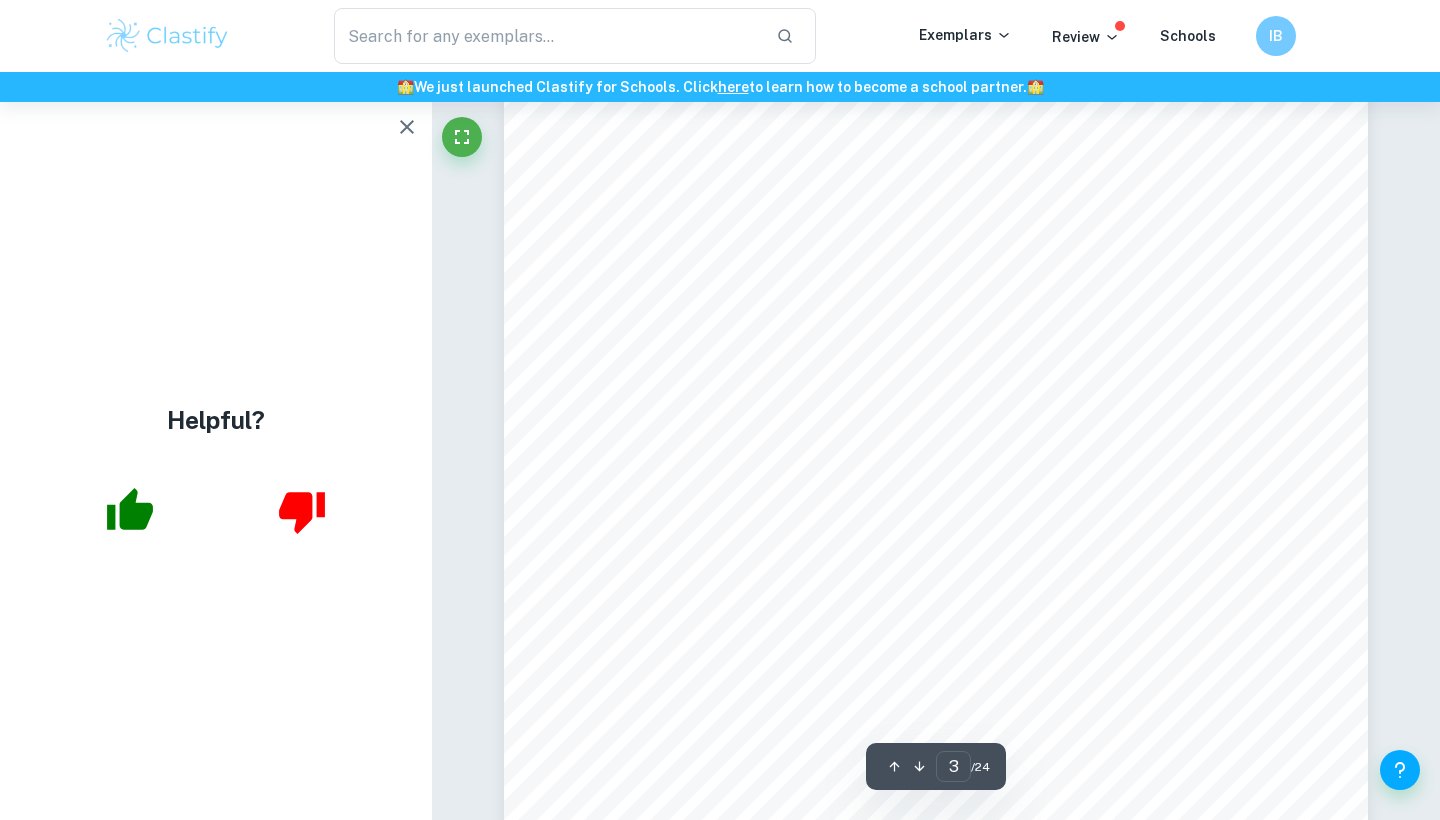 scroll, scrollTop: 2779, scrollLeft: 0, axis: vertical 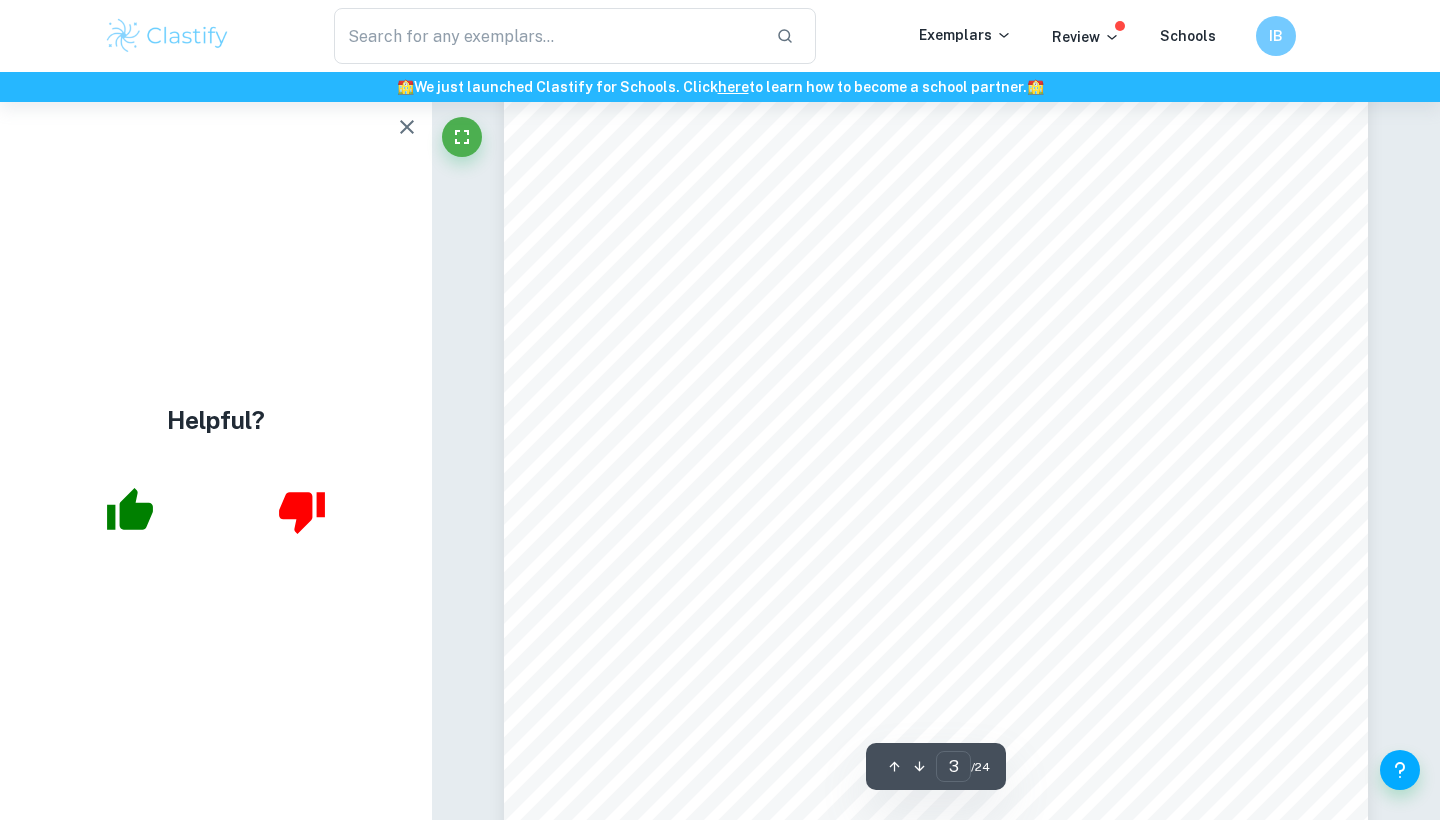 click 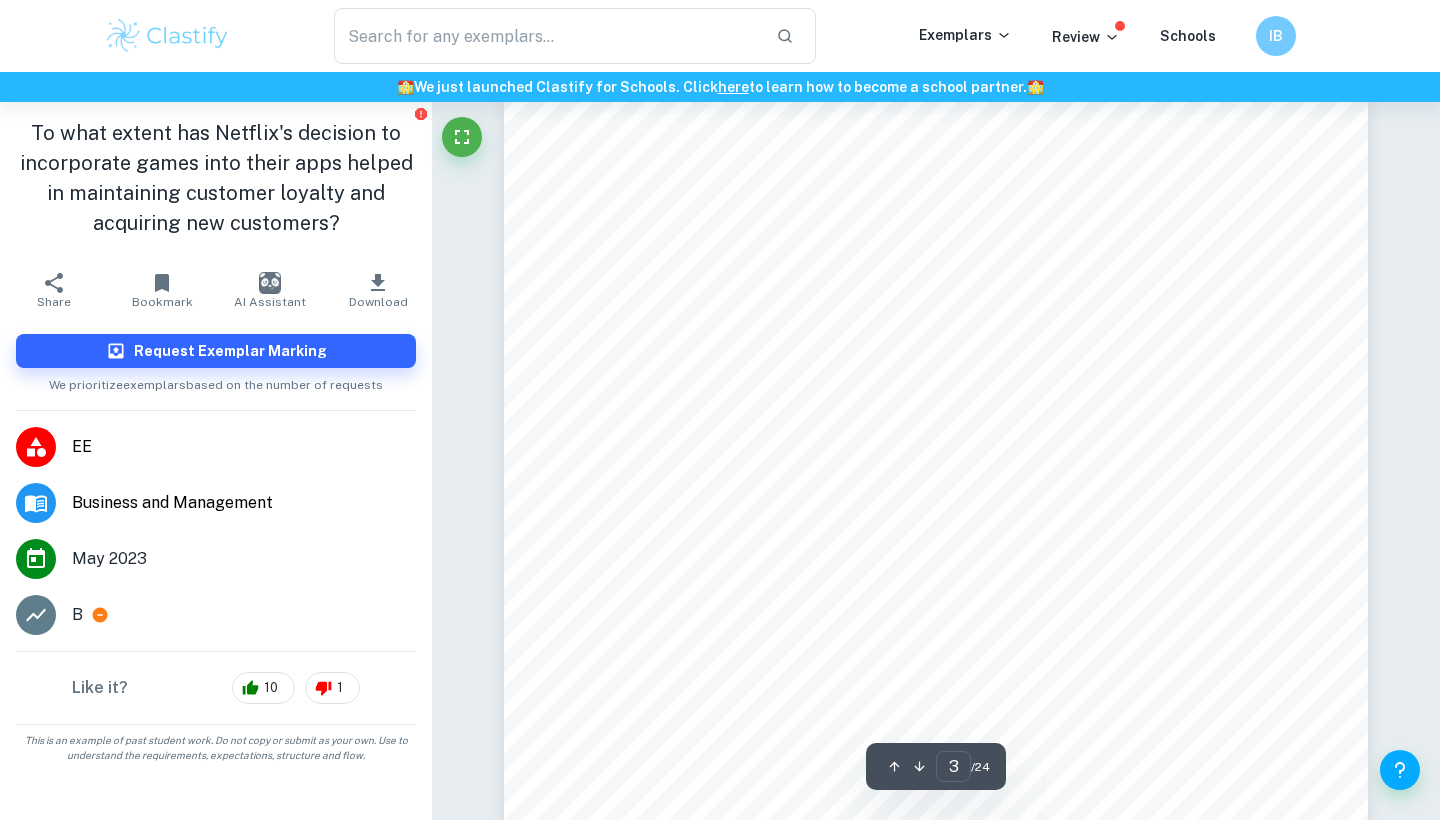 scroll, scrollTop: 3099, scrollLeft: 1, axis: both 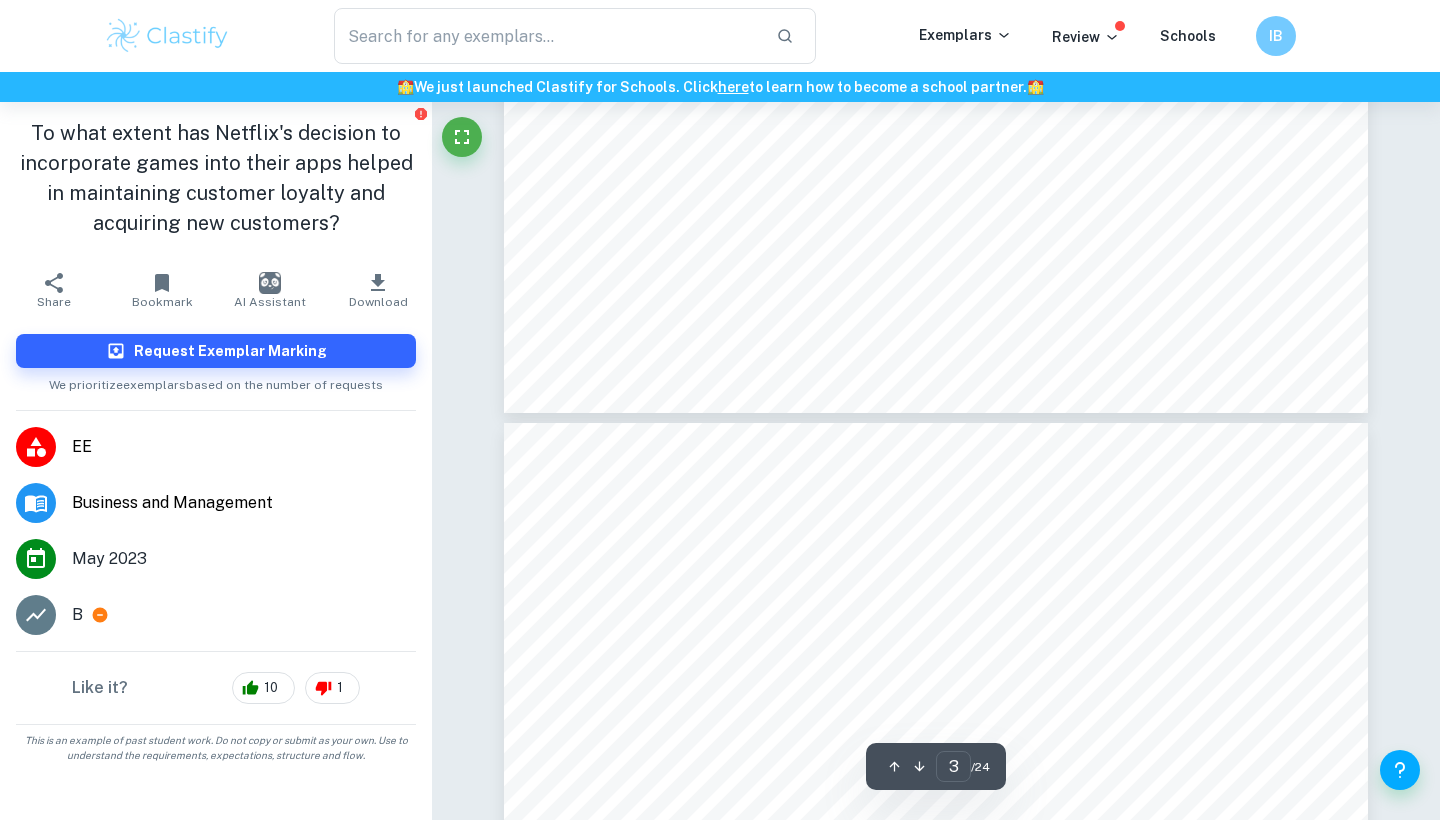 type on "4" 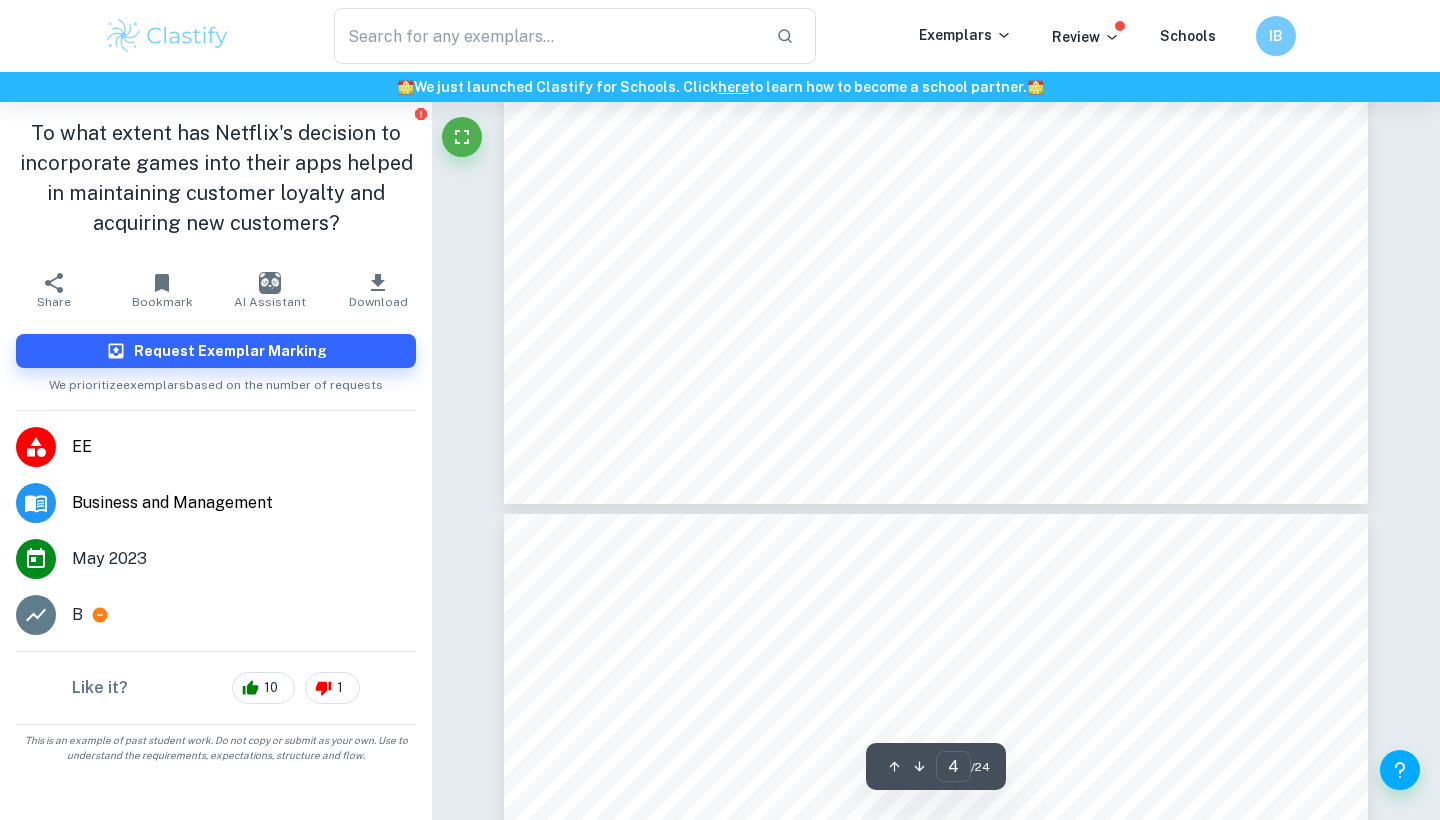 scroll, scrollTop: 4672, scrollLeft: 0, axis: vertical 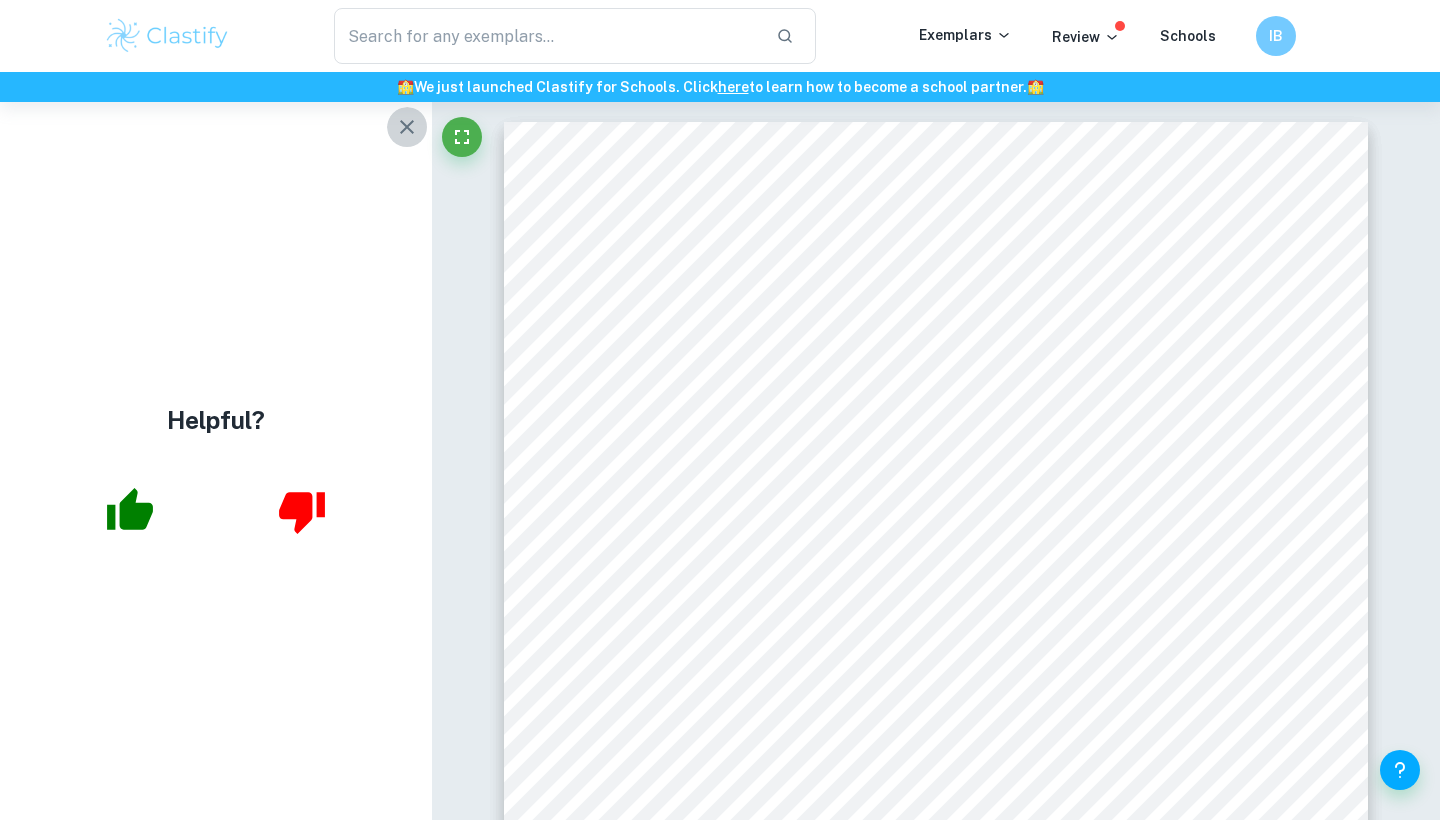 click 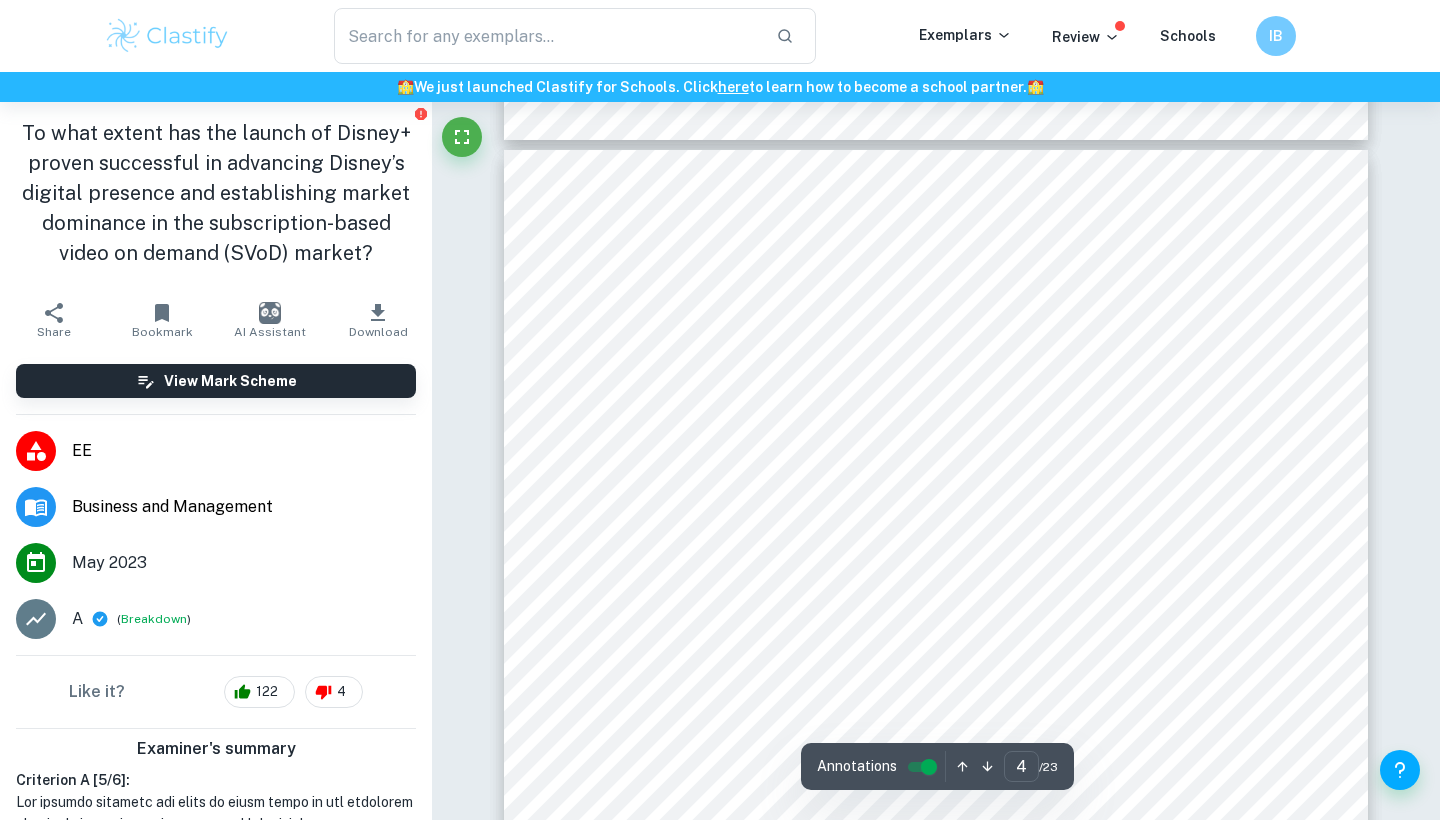 scroll, scrollTop: 3970, scrollLeft: 1, axis: both 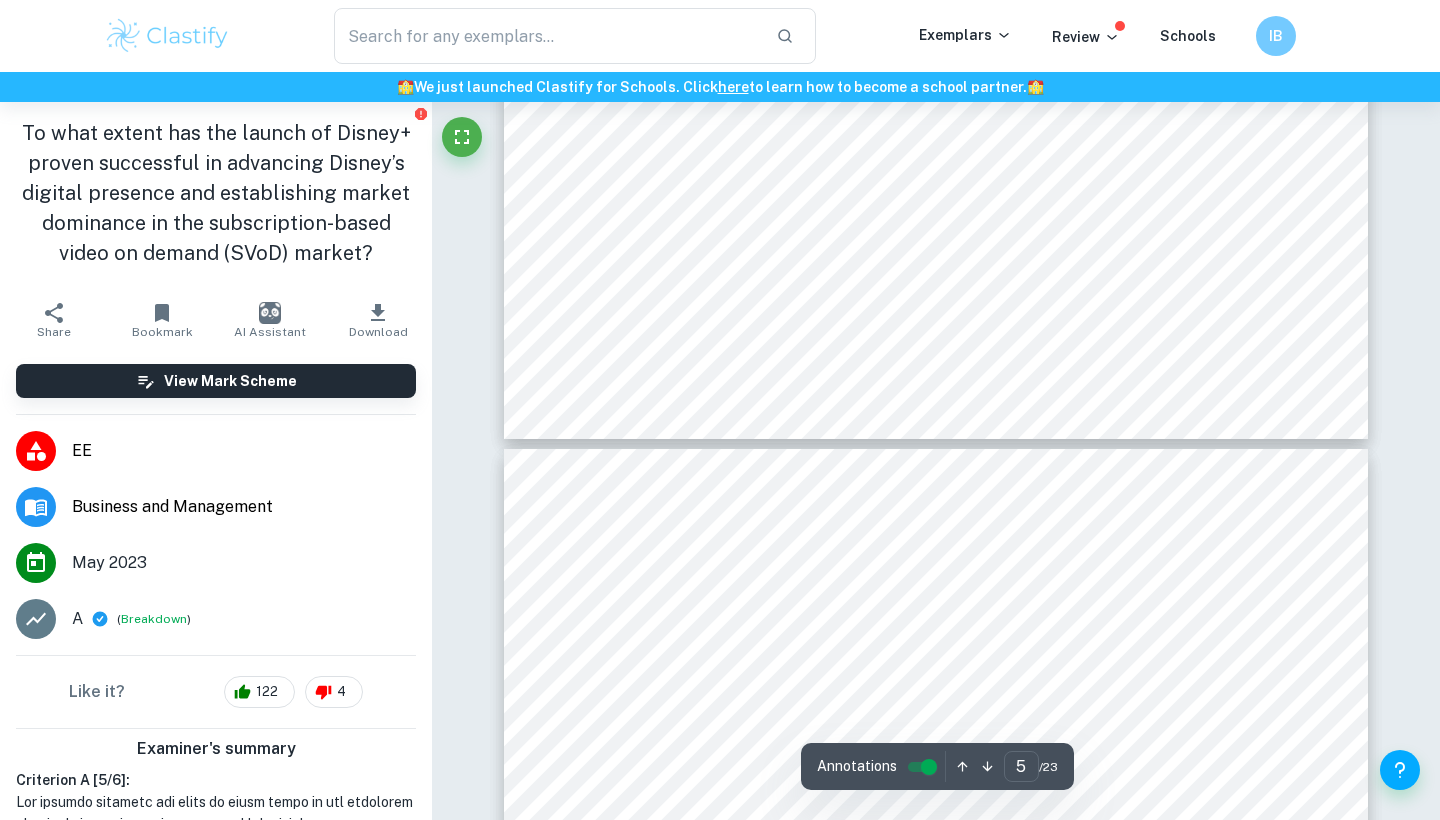 type on "4" 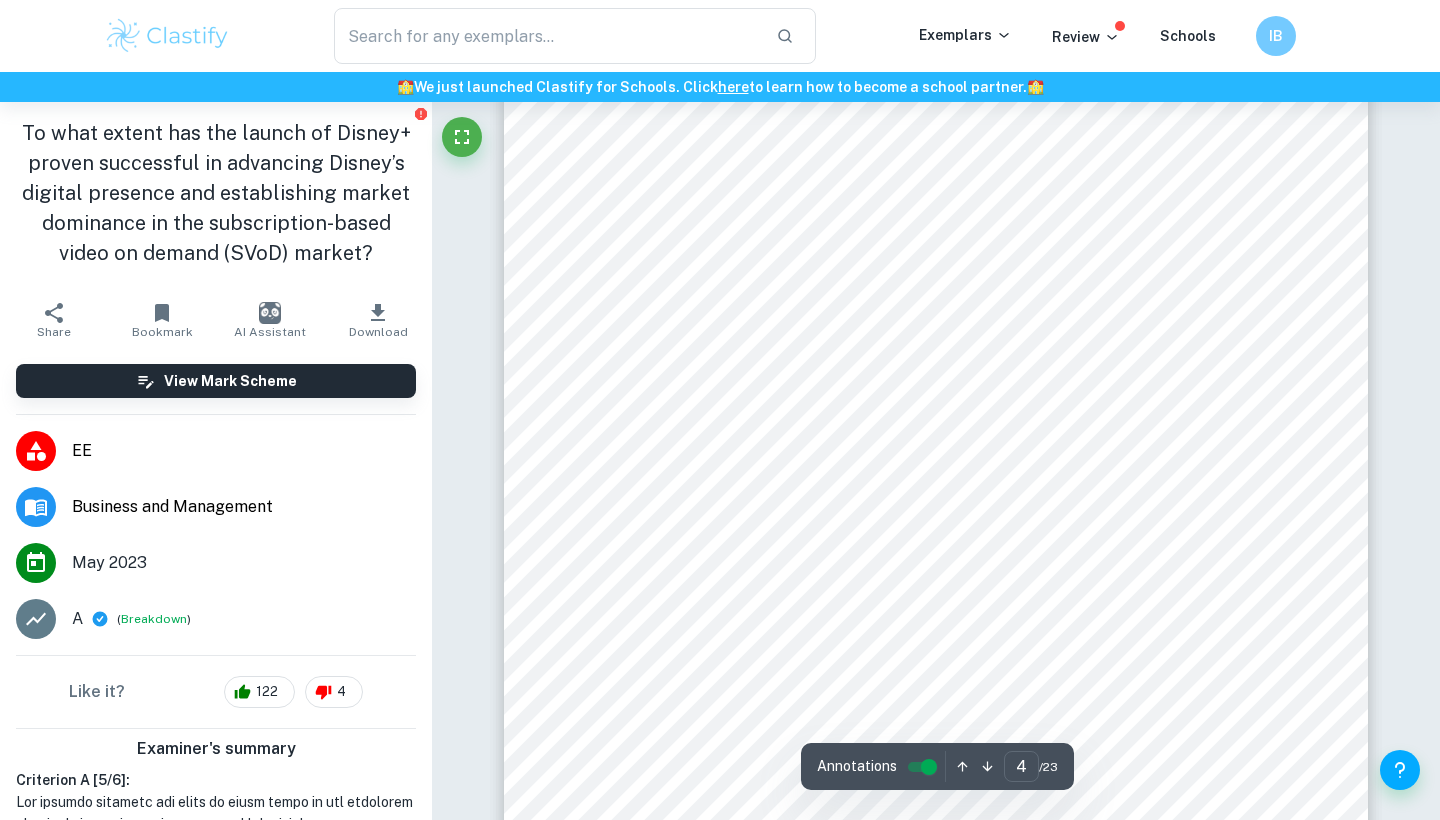 scroll, scrollTop: 3834, scrollLeft: 0, axis: vertical 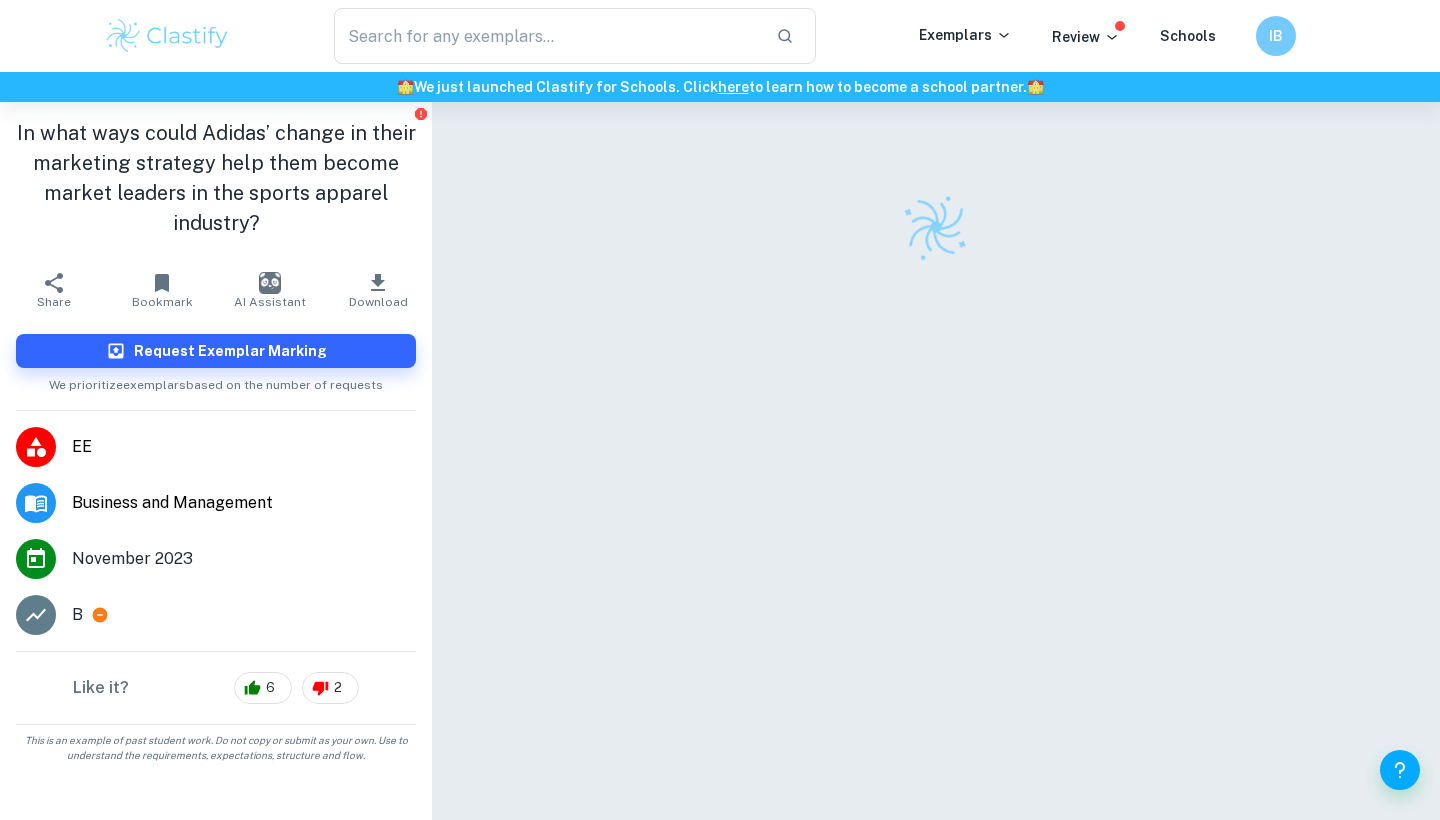 click on "In what ways could Adidas’ change in their marketing strategy help them become market leaders in the sports apparel industry?" at bounding box center (216, 178) 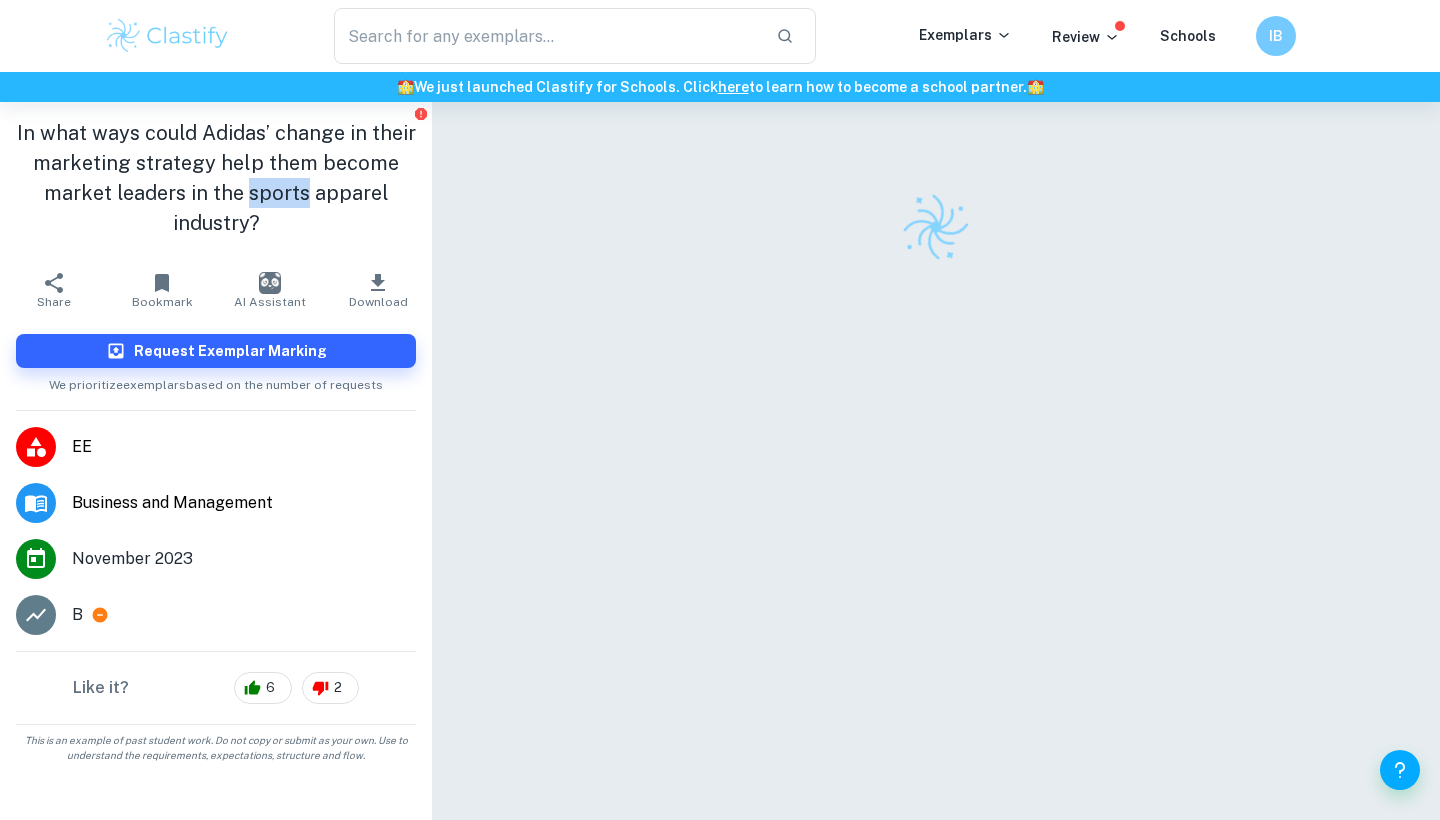 click on "In what ways could Adidas’ change in their marketing strategy help them become market leaders in the sports apparel industry?" at bounding box center [216, 178] 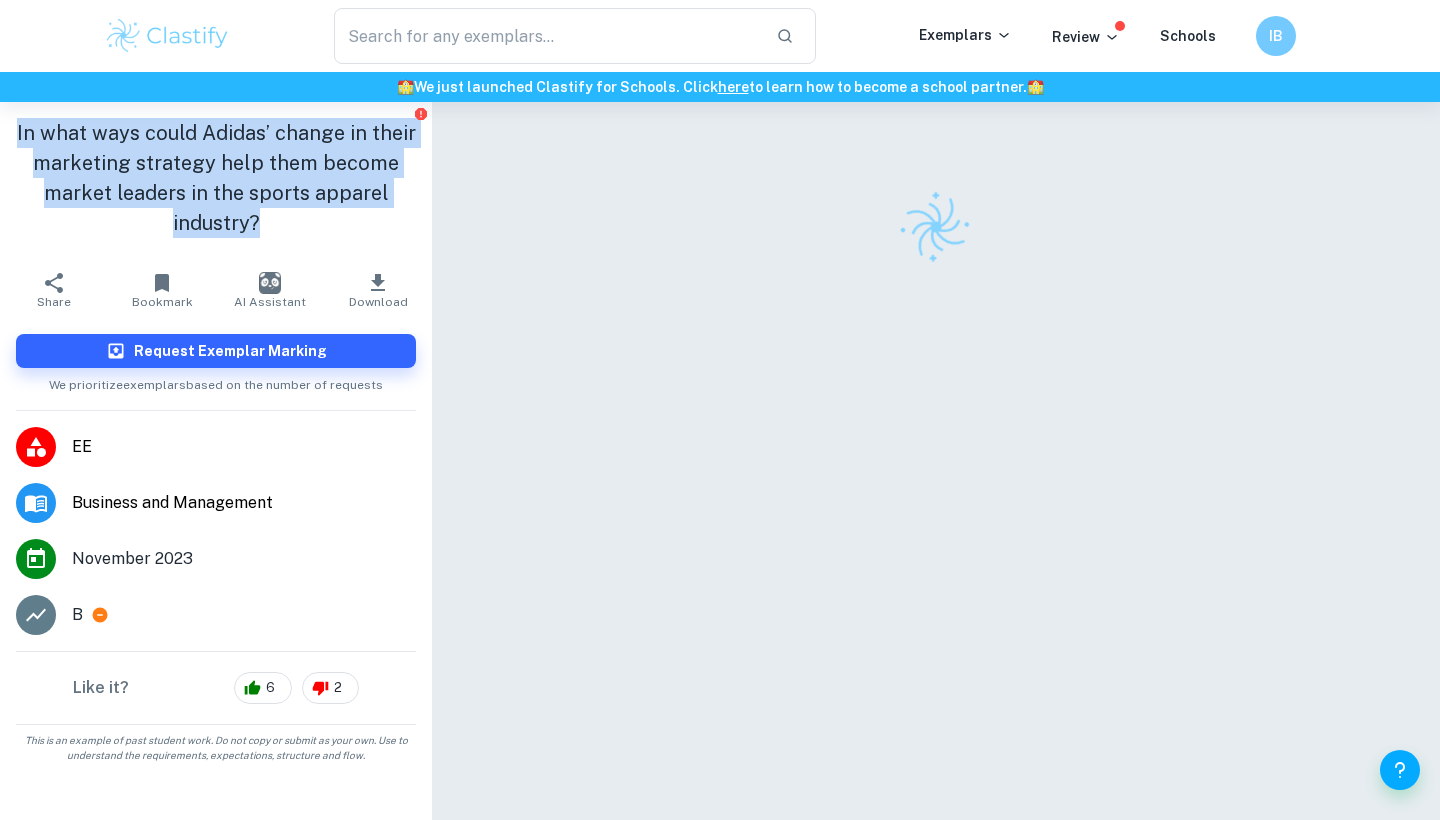 click on "In what ways could Adidas’ change in their marketing strategy help them become market leaders in the sports apparel industry?" at bounding box center (216, 178) 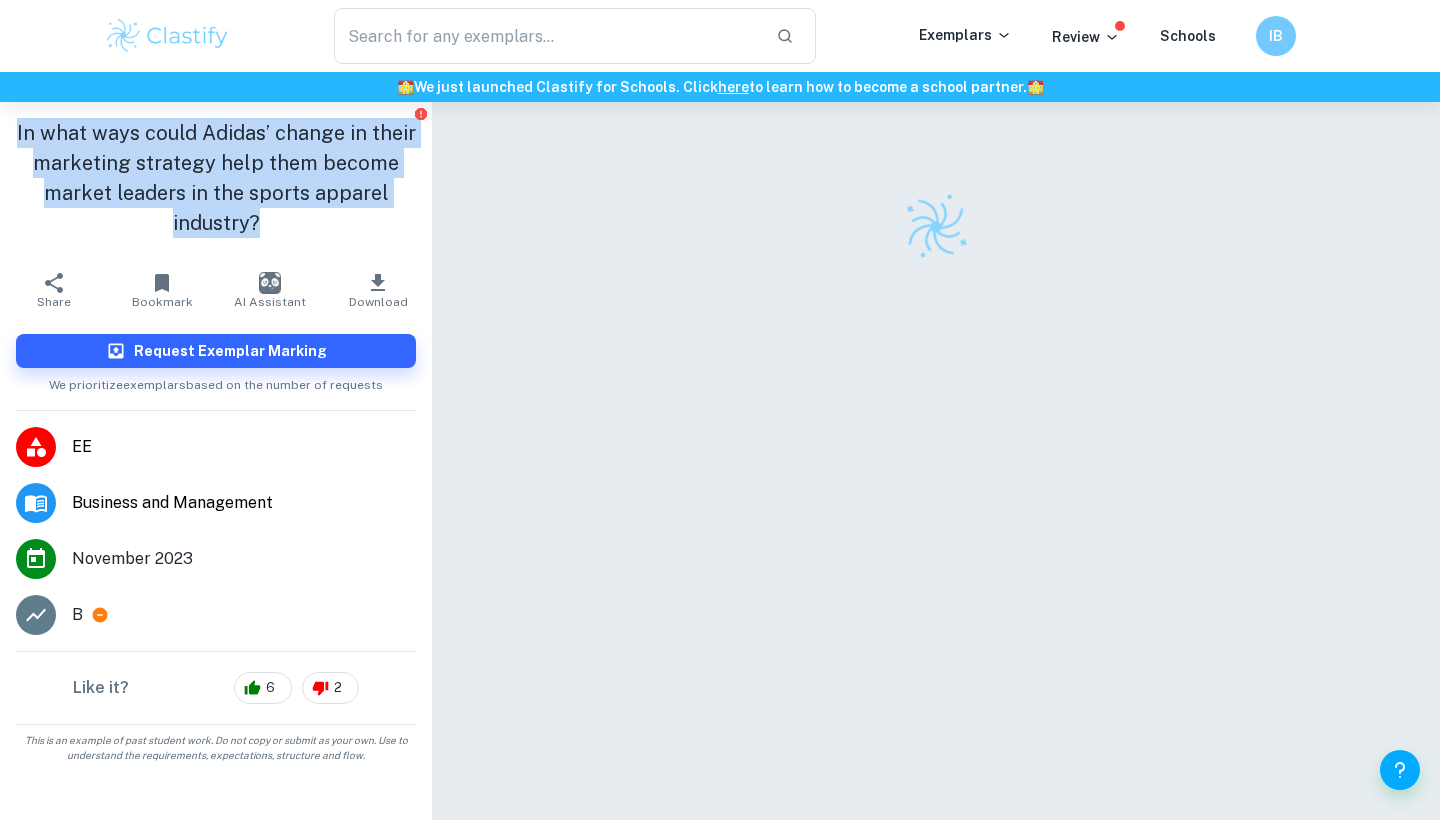 copy on "In what ways could Adidas’ change in their marketing strategy help them become market leaders in the sports apparel industry?" 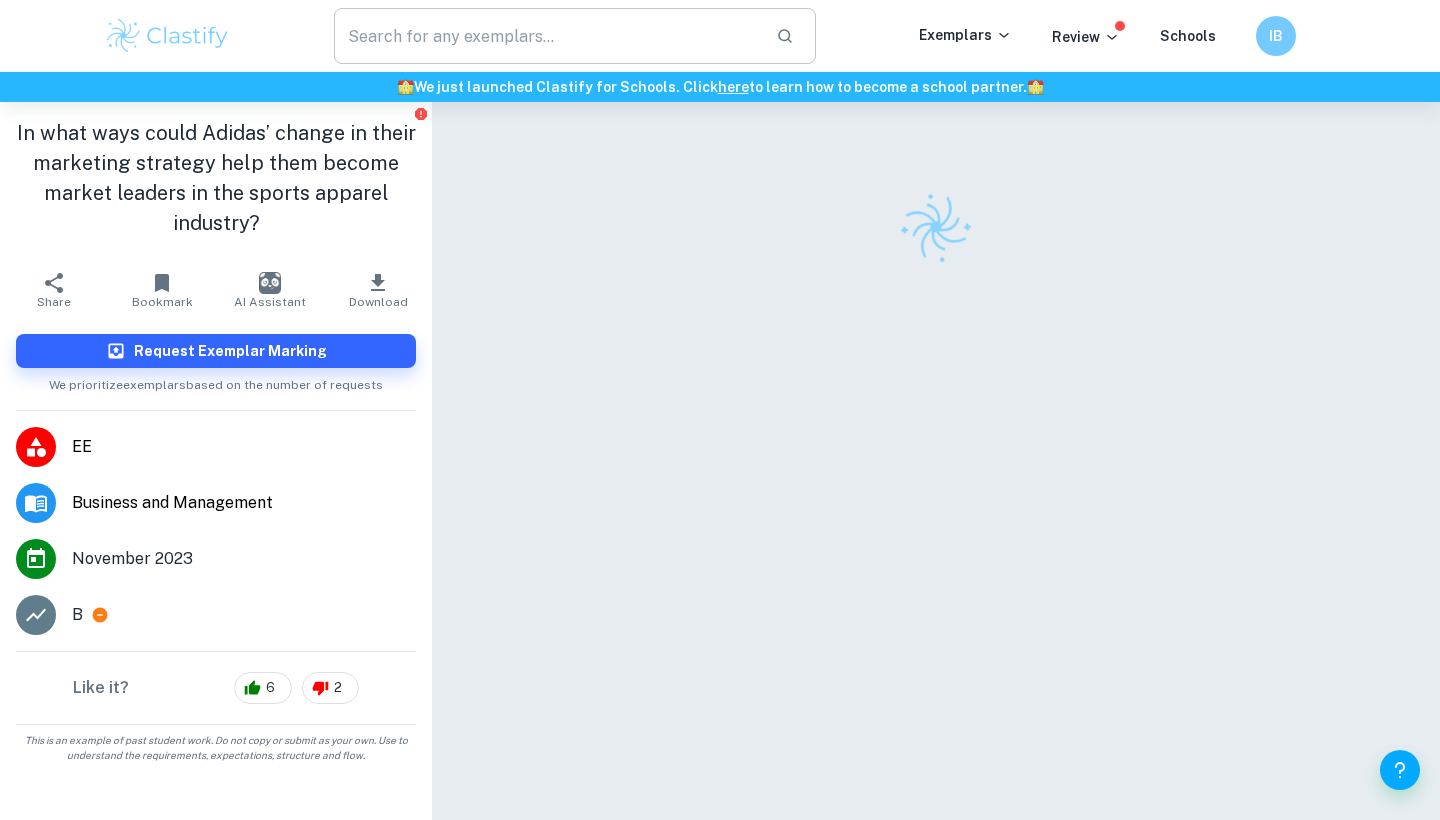 click at bounding box center (547, 36) 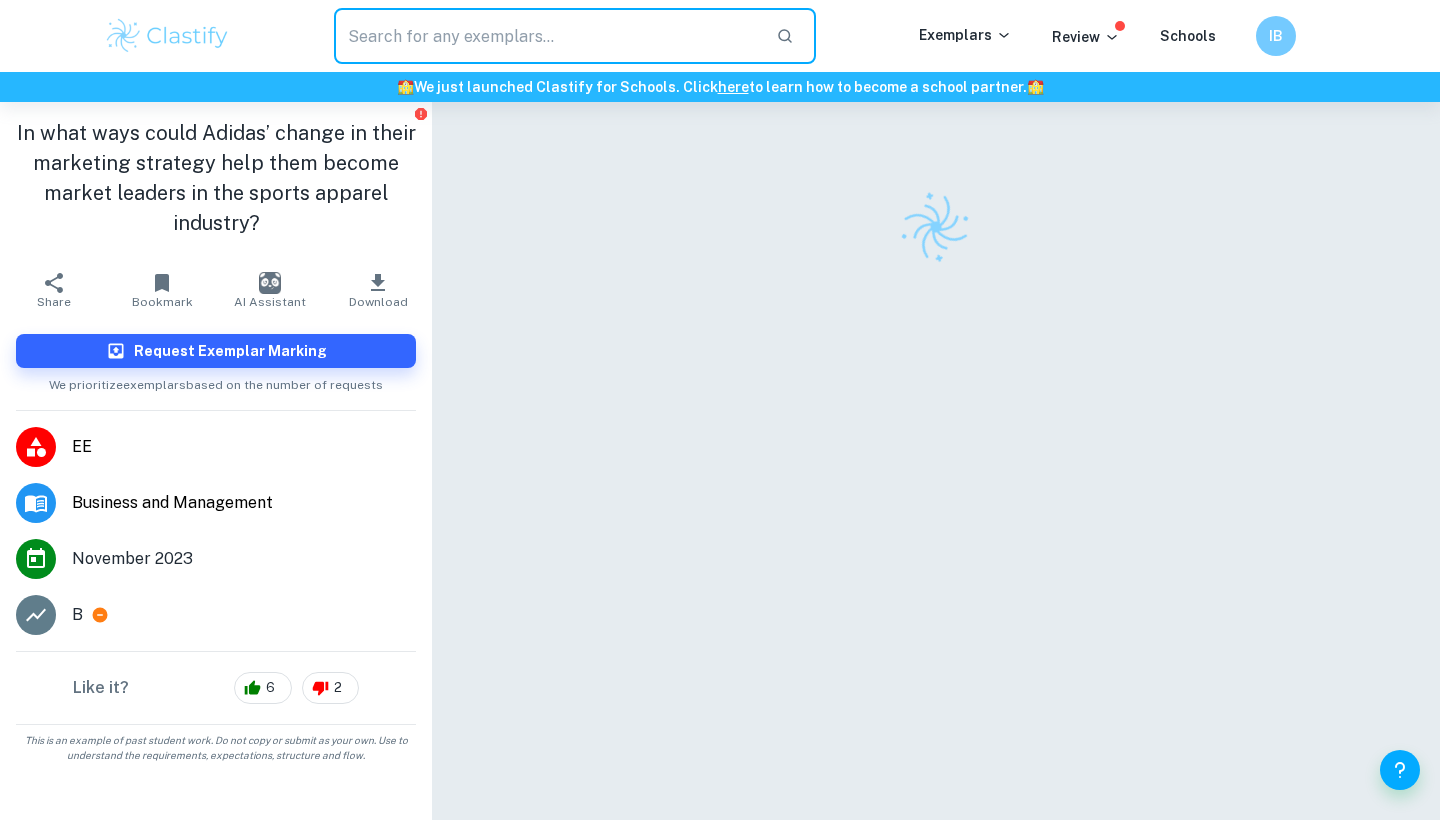 paste on "In what ways could Adidas’ change in their marketing strategy help them become market leaders in the sports apparel industry?" 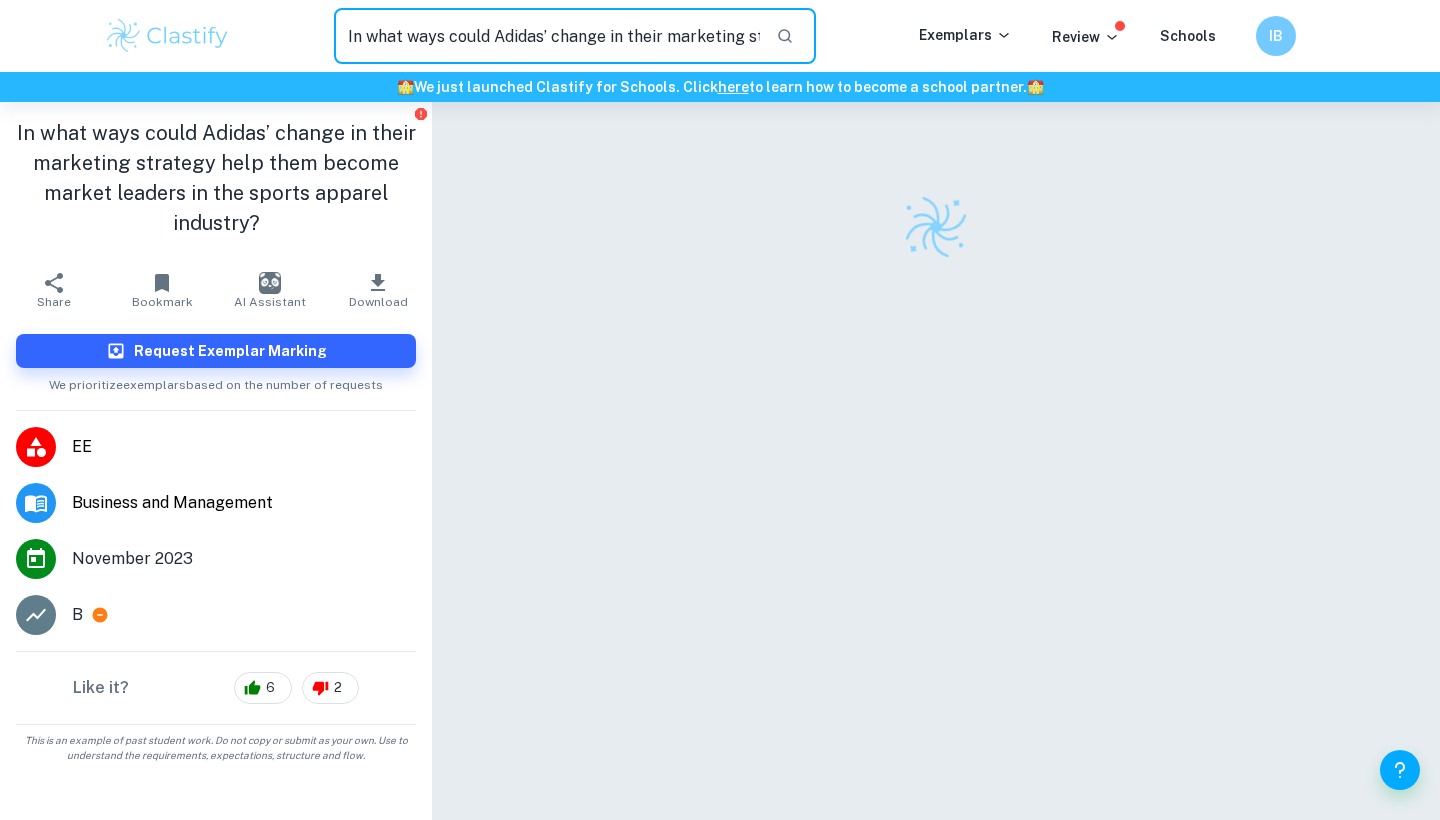 type on "In what ways could Adidas’ change in their marketing strategy help them become market leaders in the sports apparel industry?" 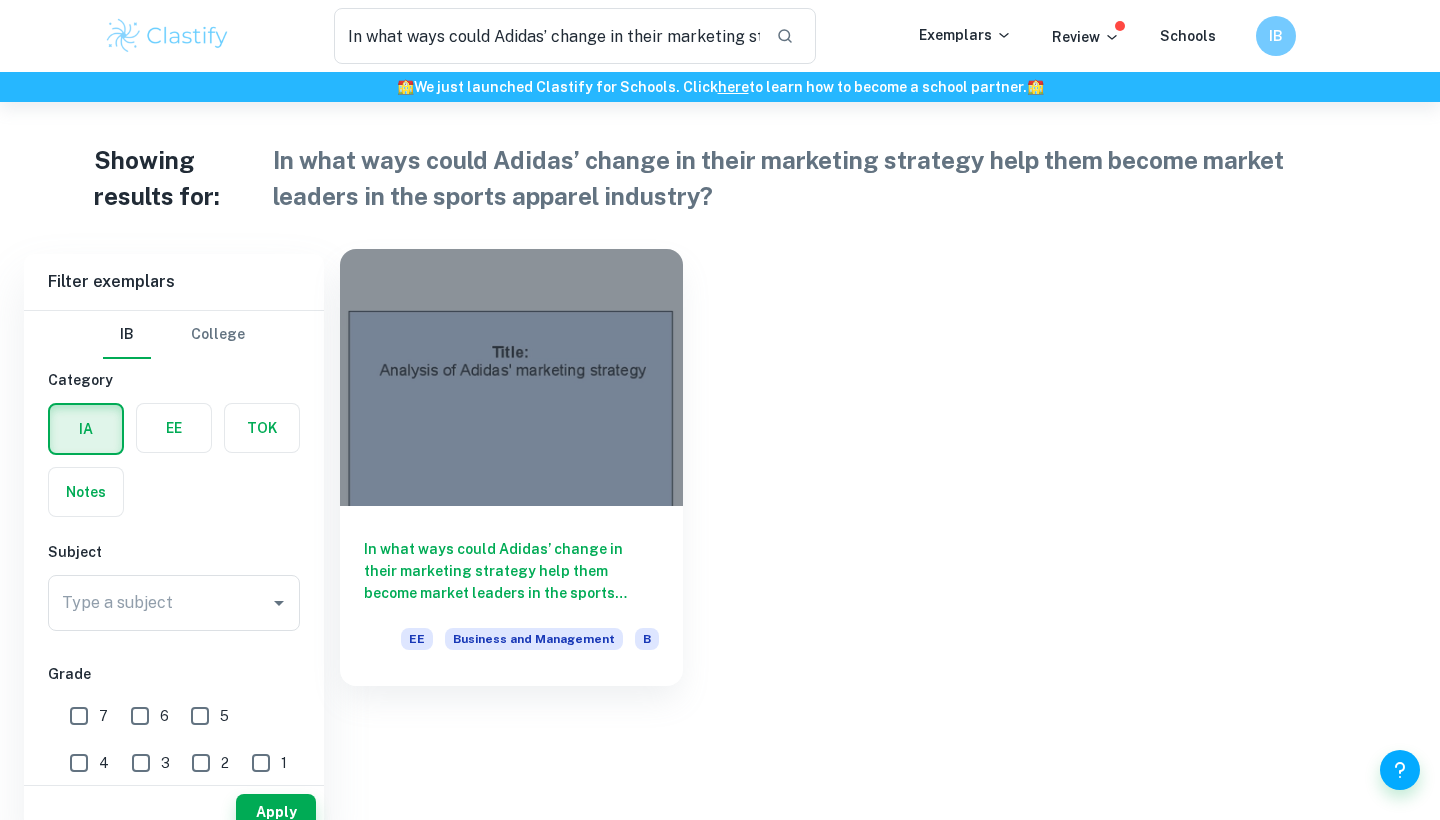 click on "In what ways could Adidas’ change in their marketing strategy help them become market leaders in the sports apparel industry? EE Business and Management B" at bounding box center (511, 596) 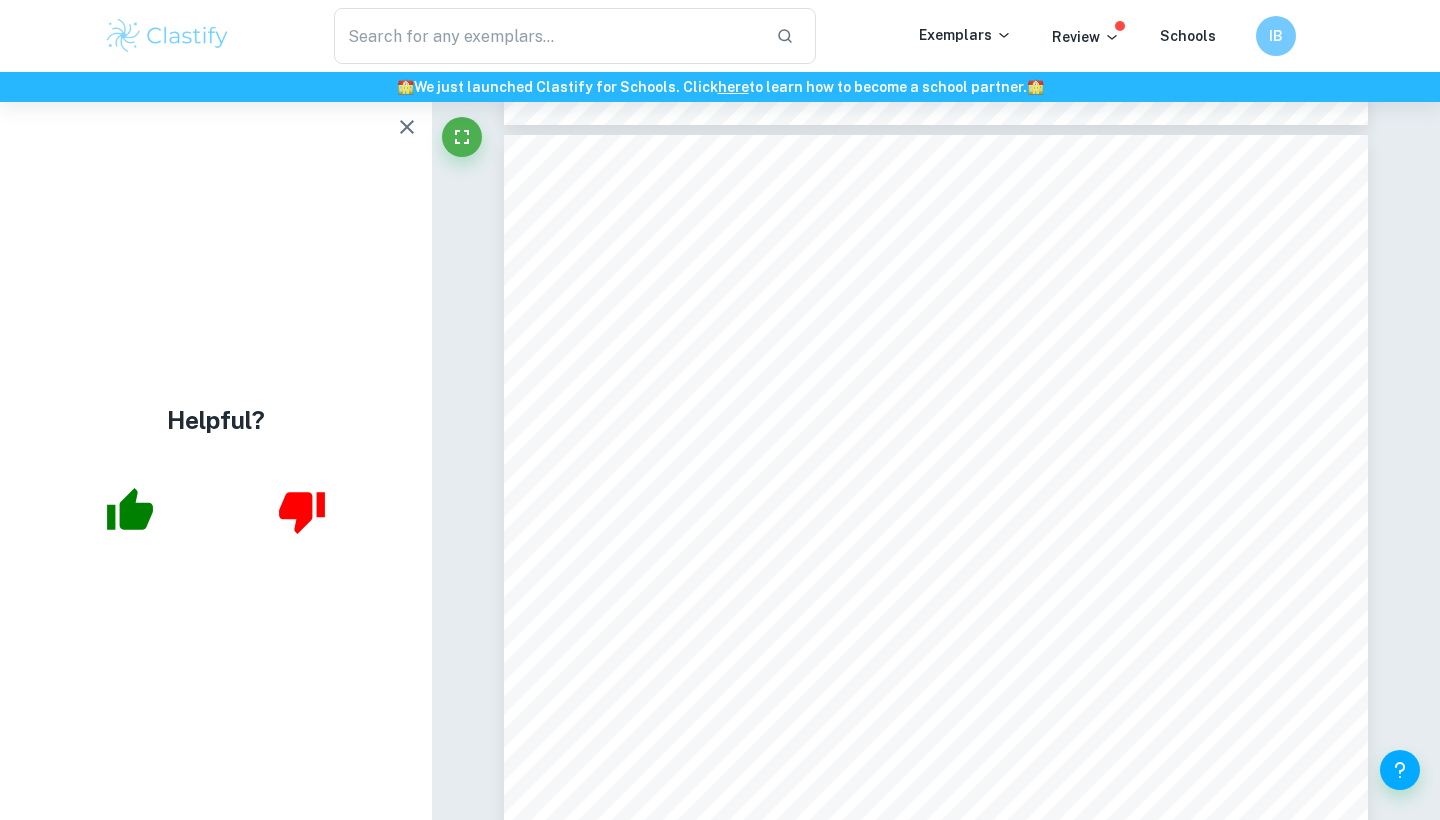 scroll, scrollTop: 4954, scrollLeft: 1, axis: both 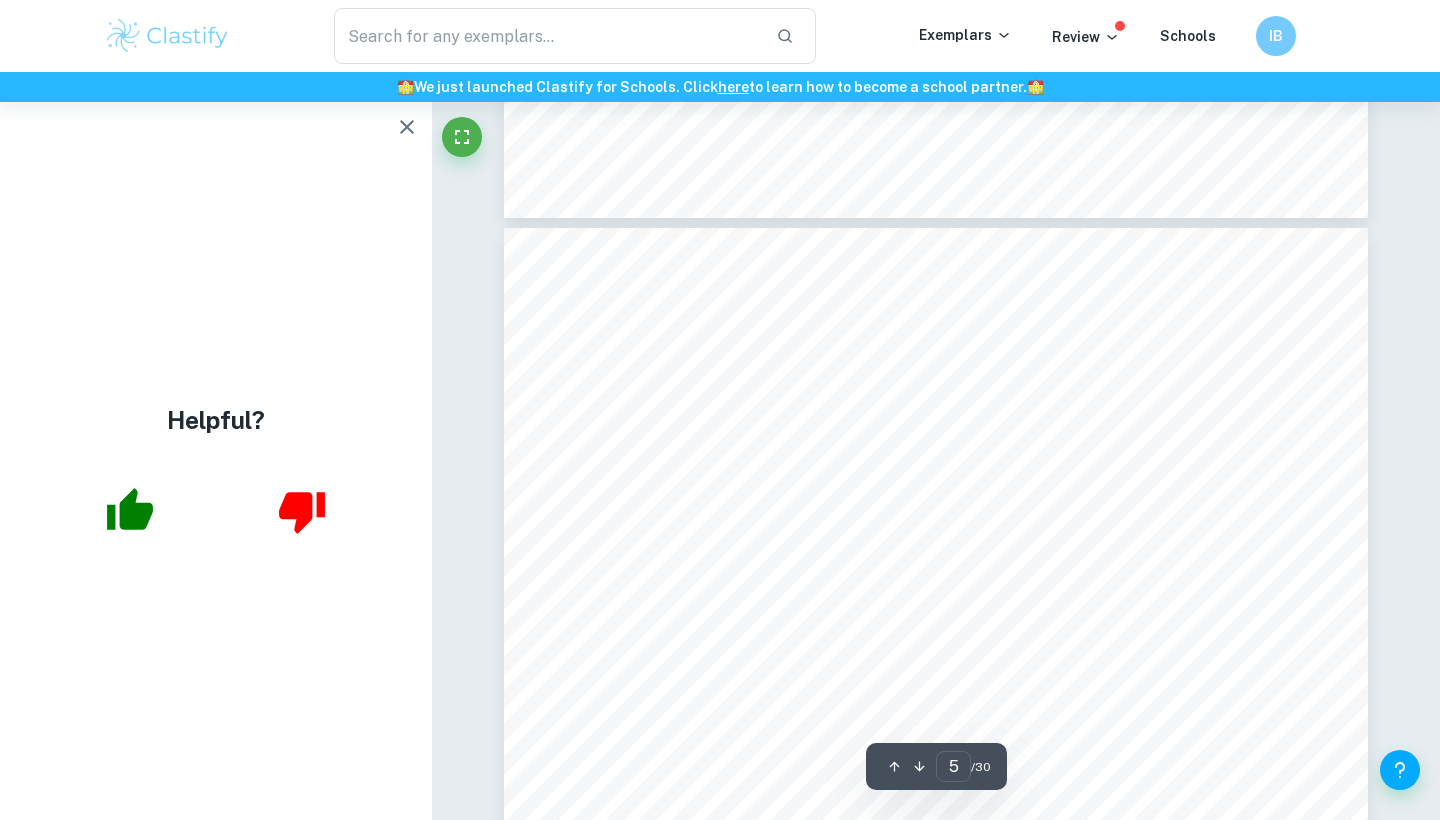 type on "4" 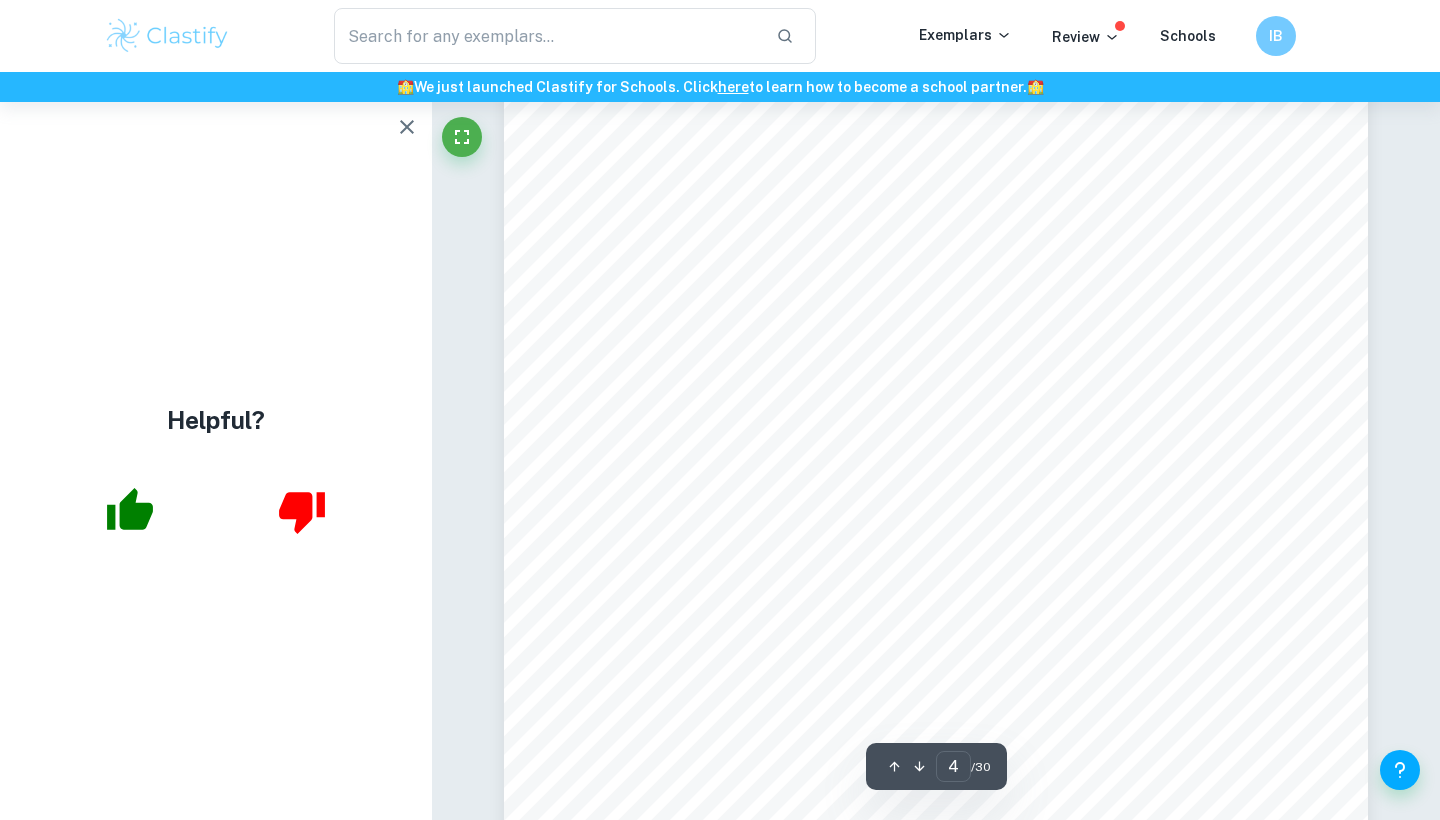 scroll, scrollTop: 4224, scrollLeft: 0, axis: vertical 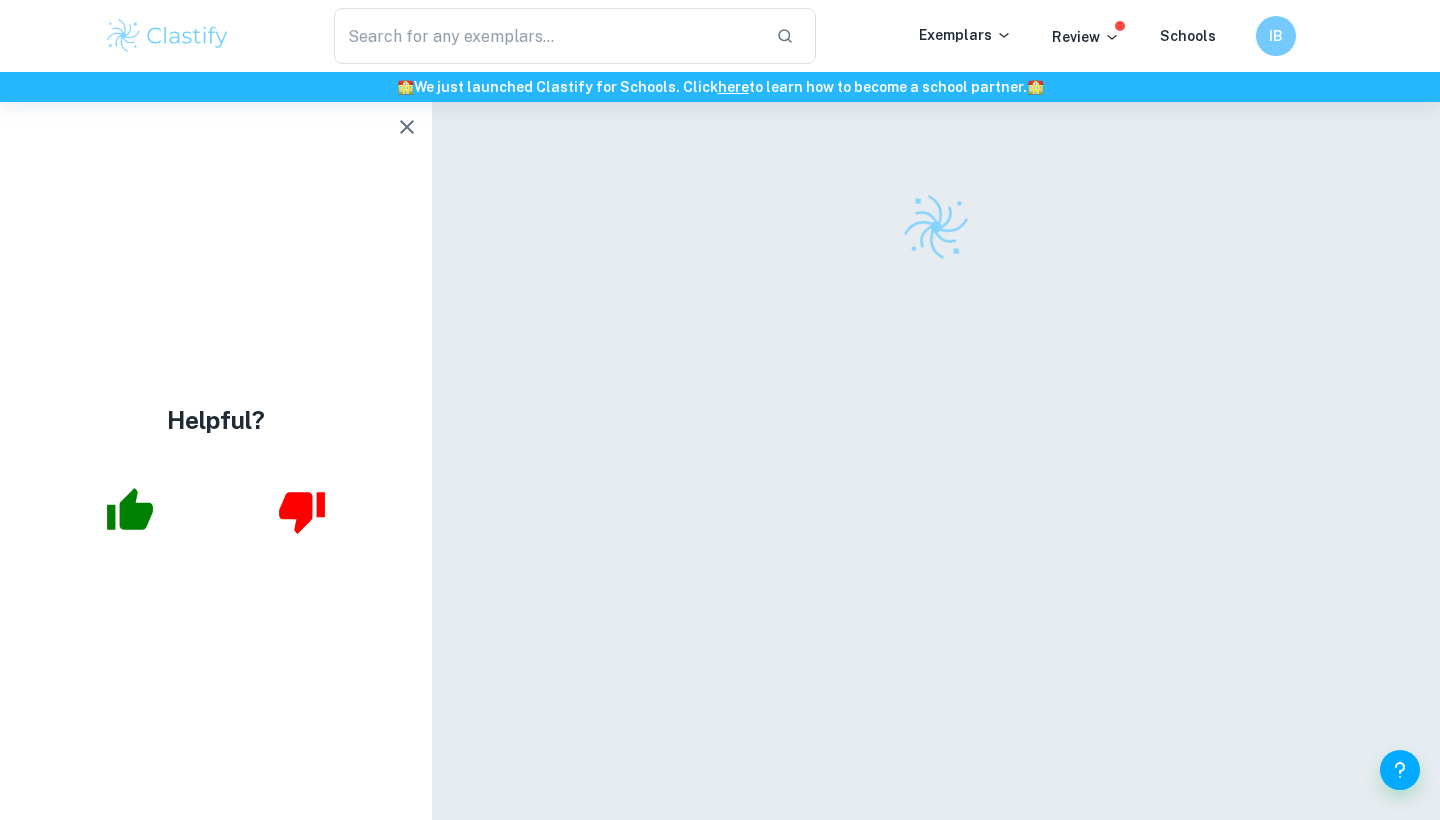 click 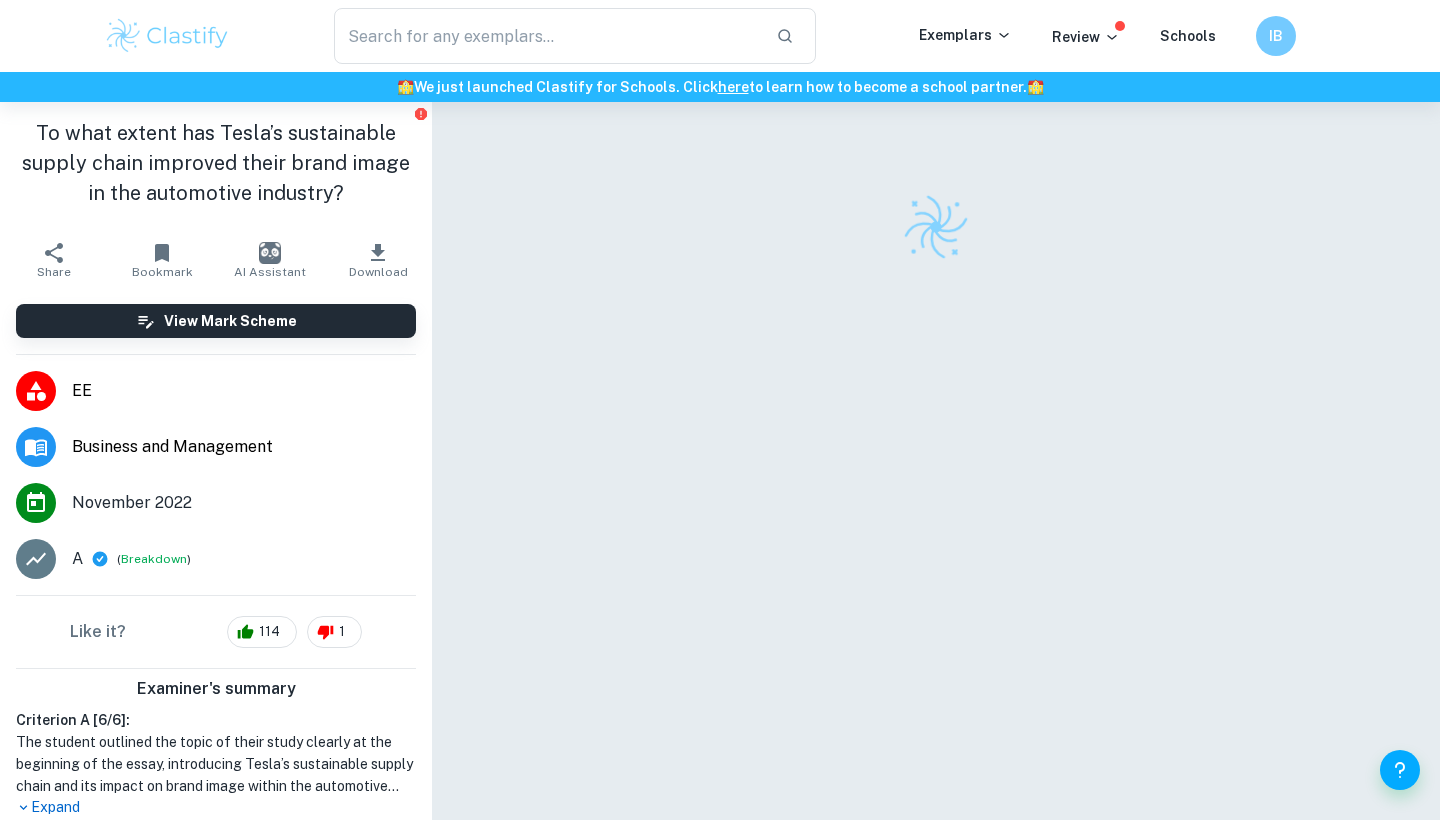 click on "To what extent has Tesla’s sustainable supply chain improved their brand image in the automotive industry?" at bounding box center (216, 163) 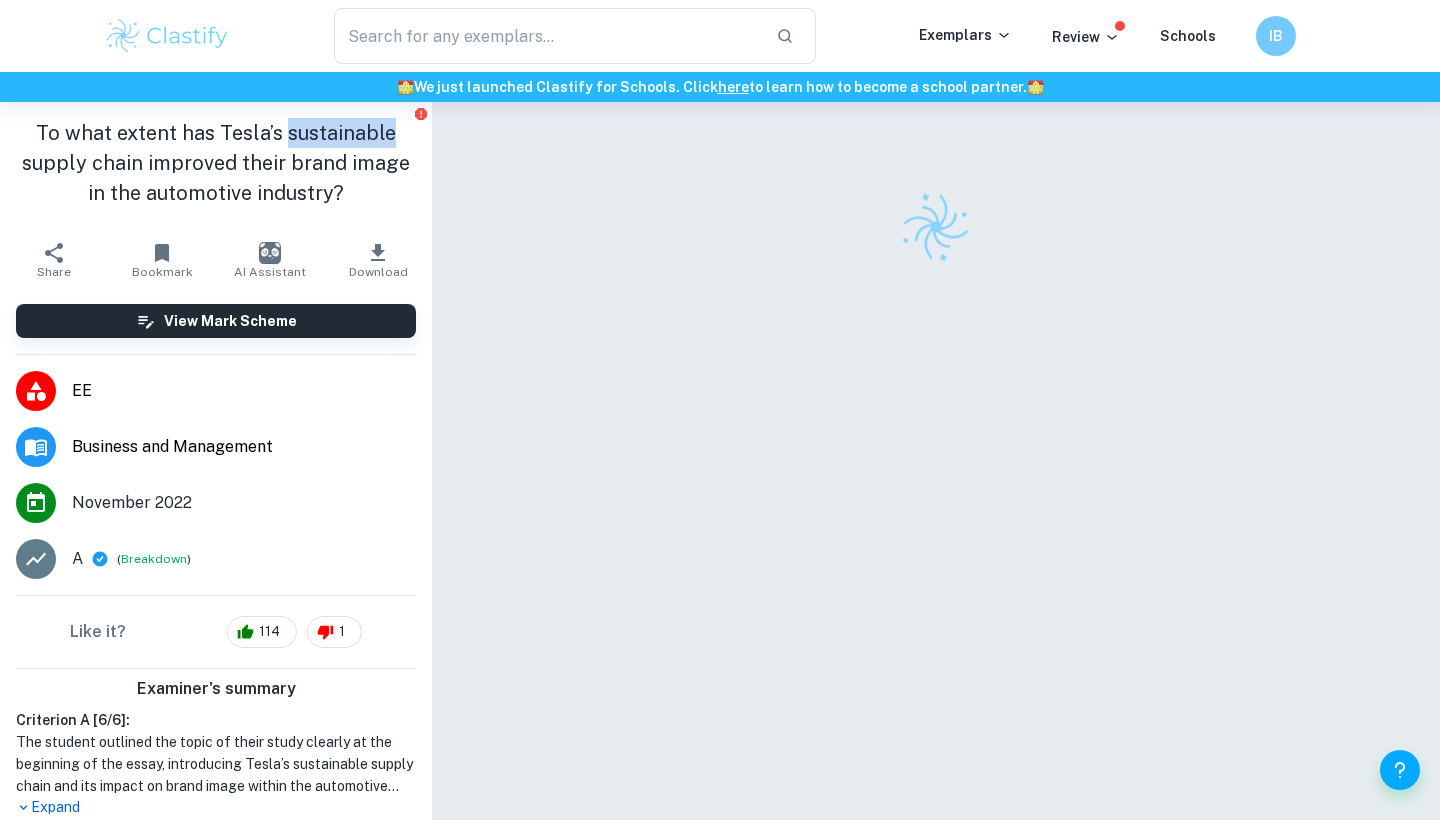 click on "To what extent has Tesla’s sustainable supply chain improved their brand image in the automotive industry?" at bounding box center (216, 163) 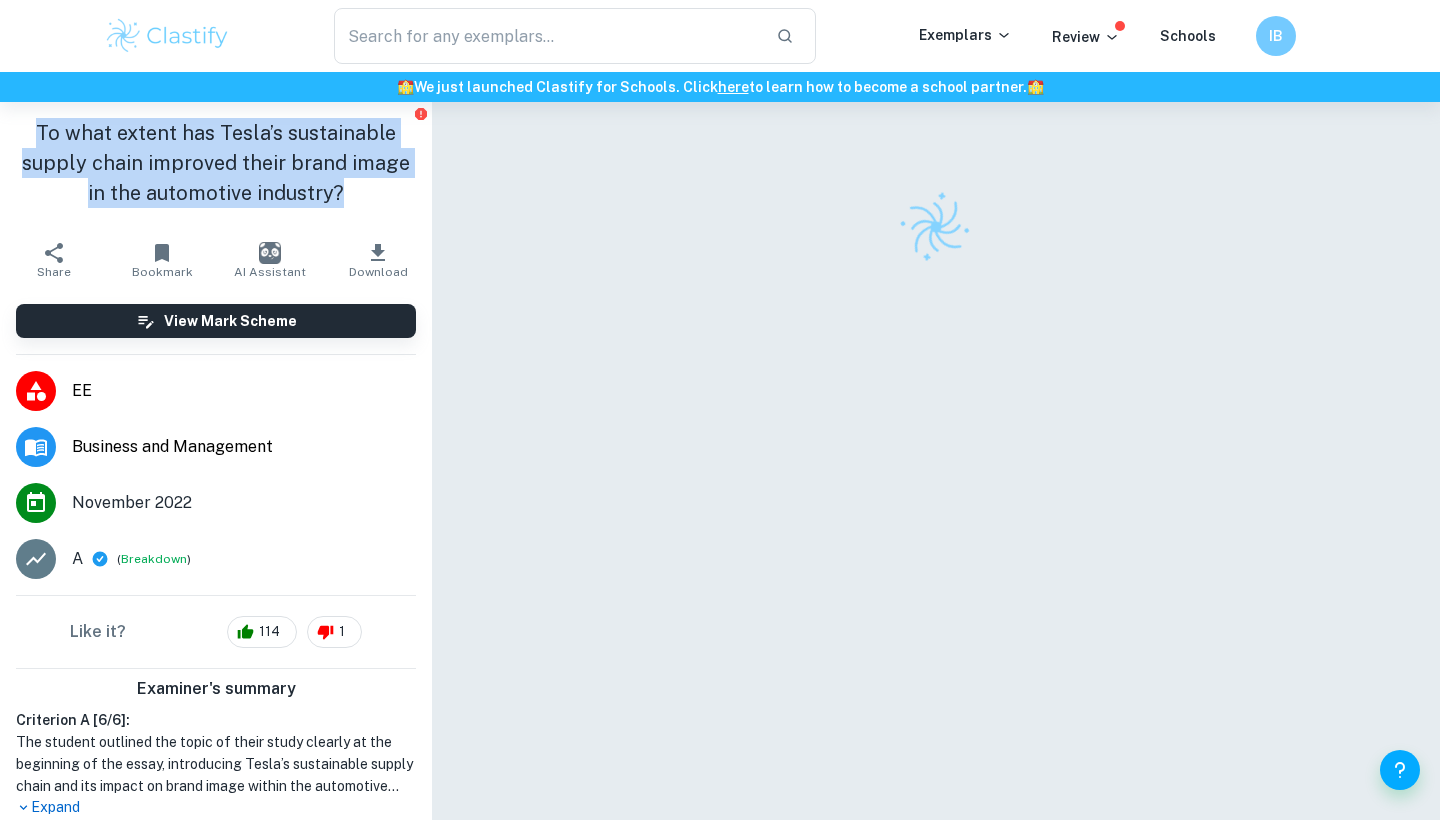 click on "To what extent has Tesla’s sustainable supply chain improved their brand image in the automotive industry?" at bounding box center (216, 163) 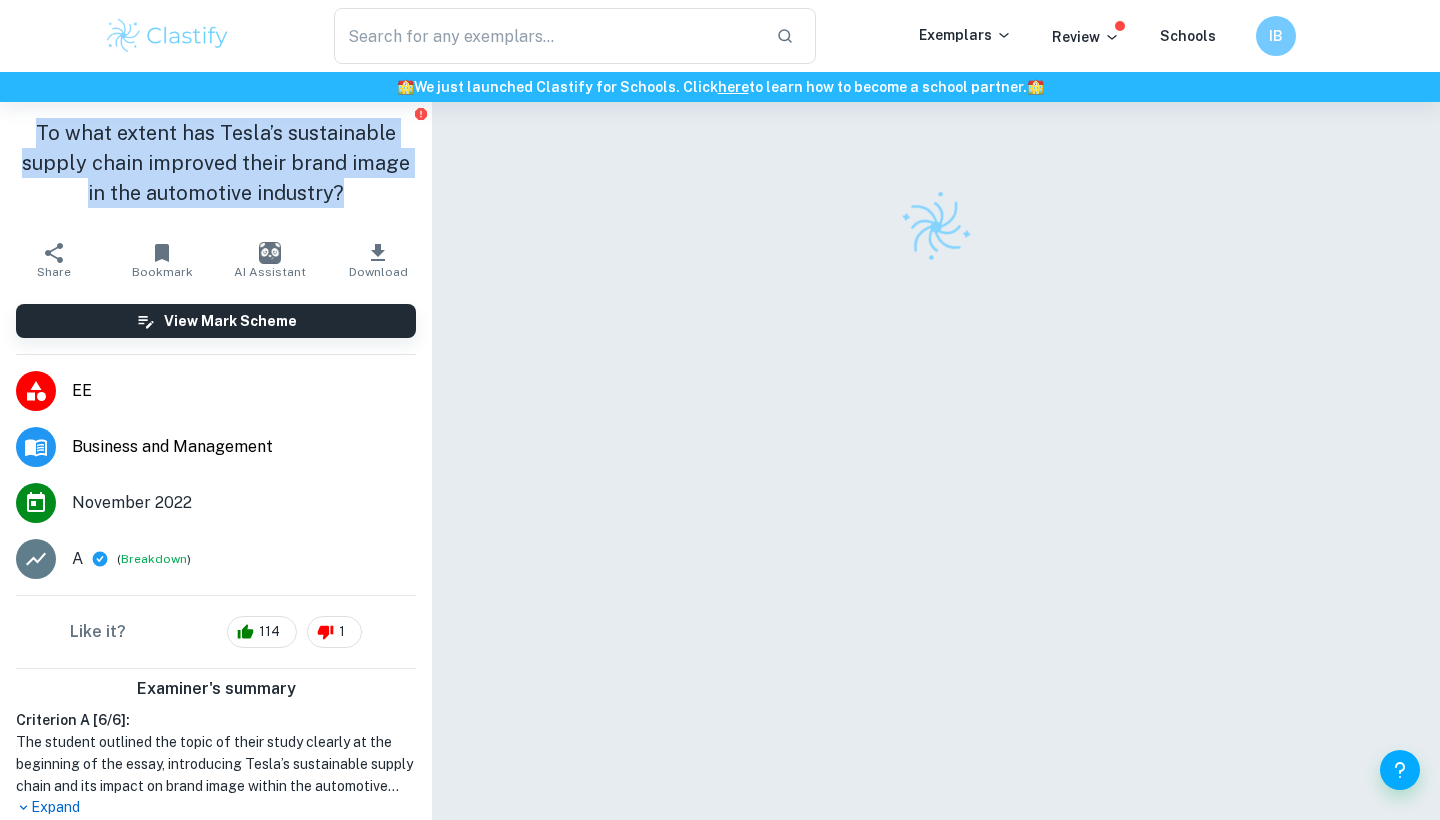 copy on "To what extent has Tesla’s sustainable supply chain improved their brand image in the automotive industry?" 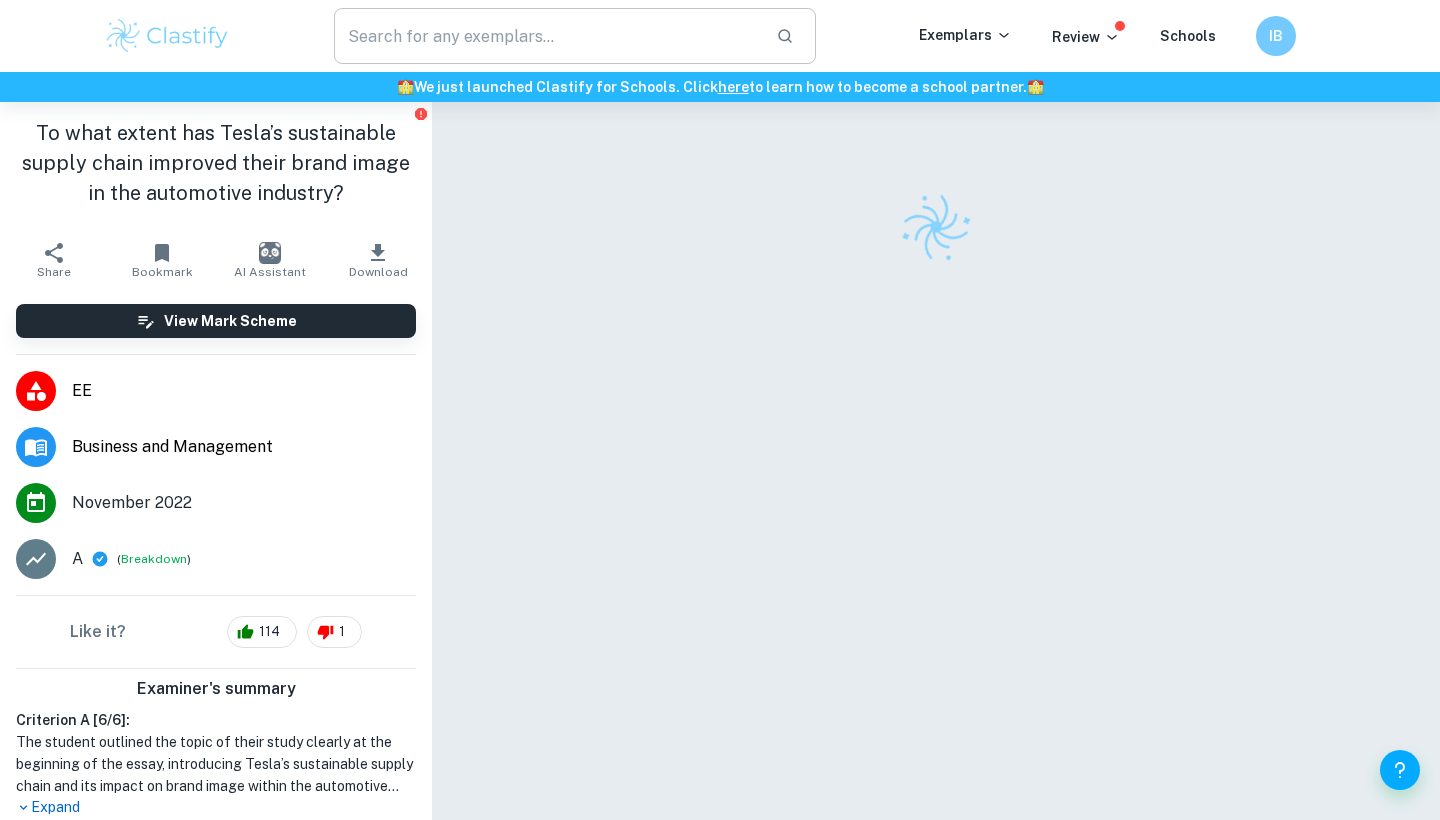 click at bounding box center [547, 36] 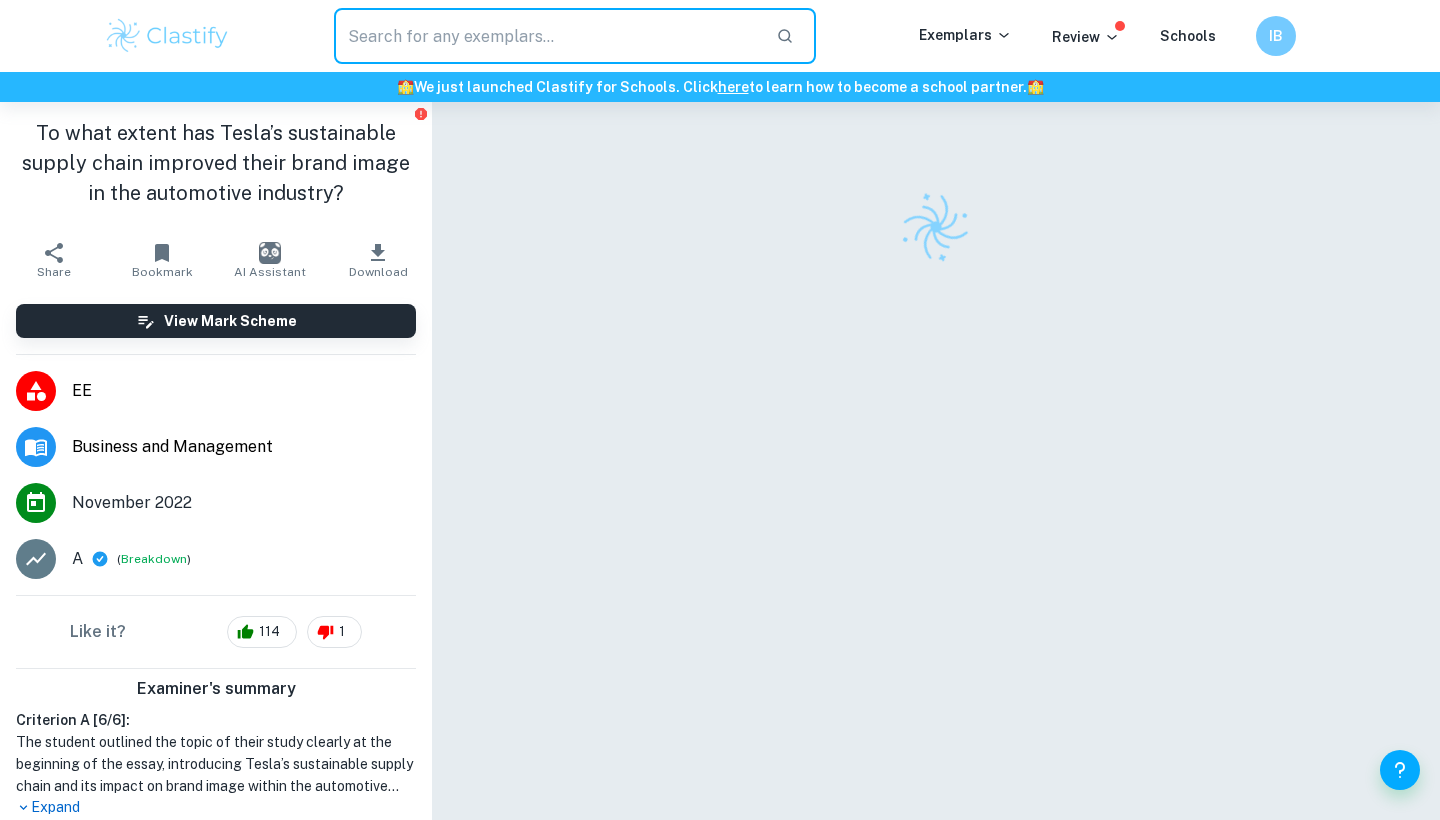 paste on "To what extent has Tesla’s sustainable supply chain improved their brand image in the automotive industry?" 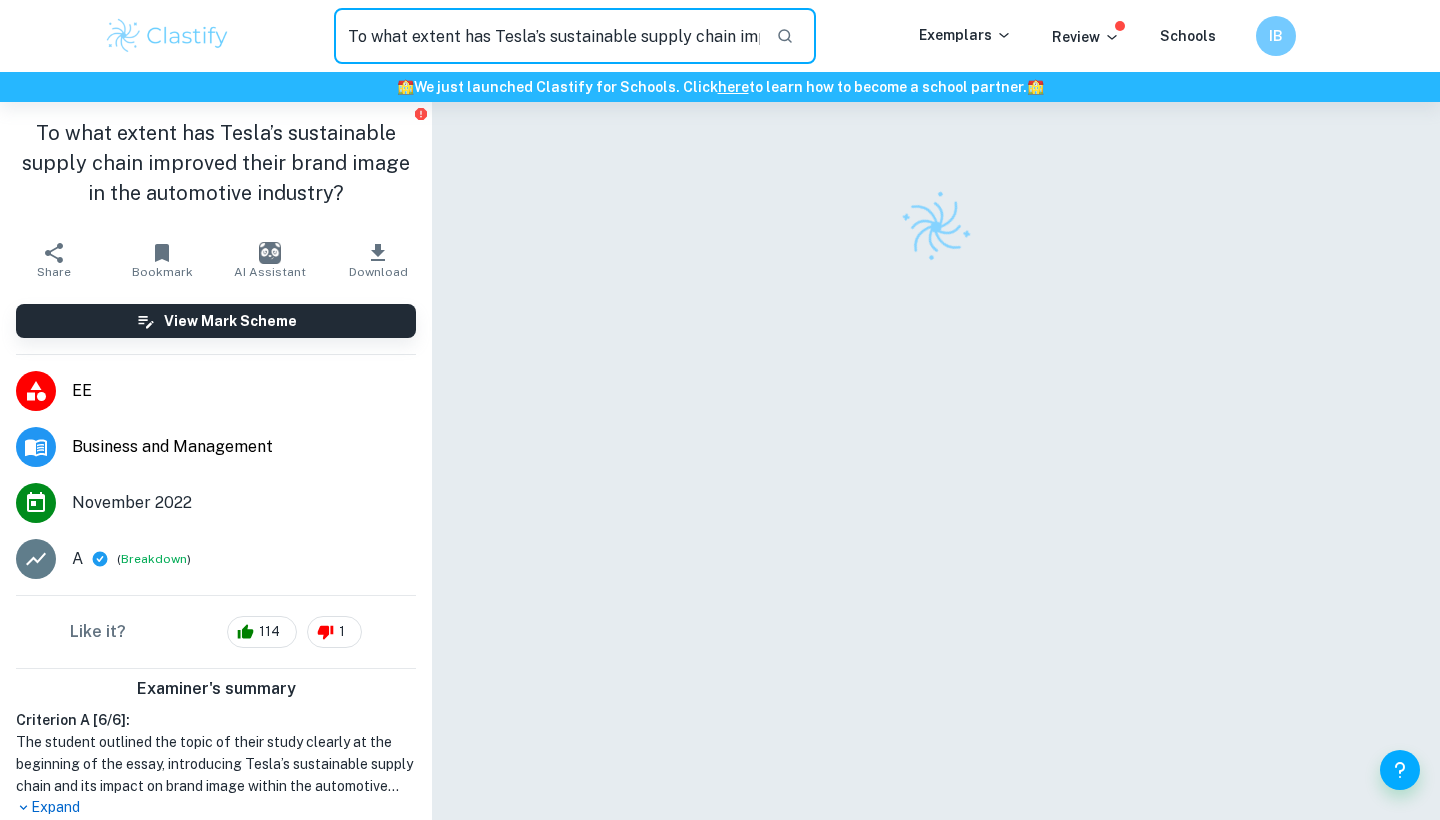 type on "To what extent has Tesla’s sustainable supply chain improved their brand image in the automotive industry?" 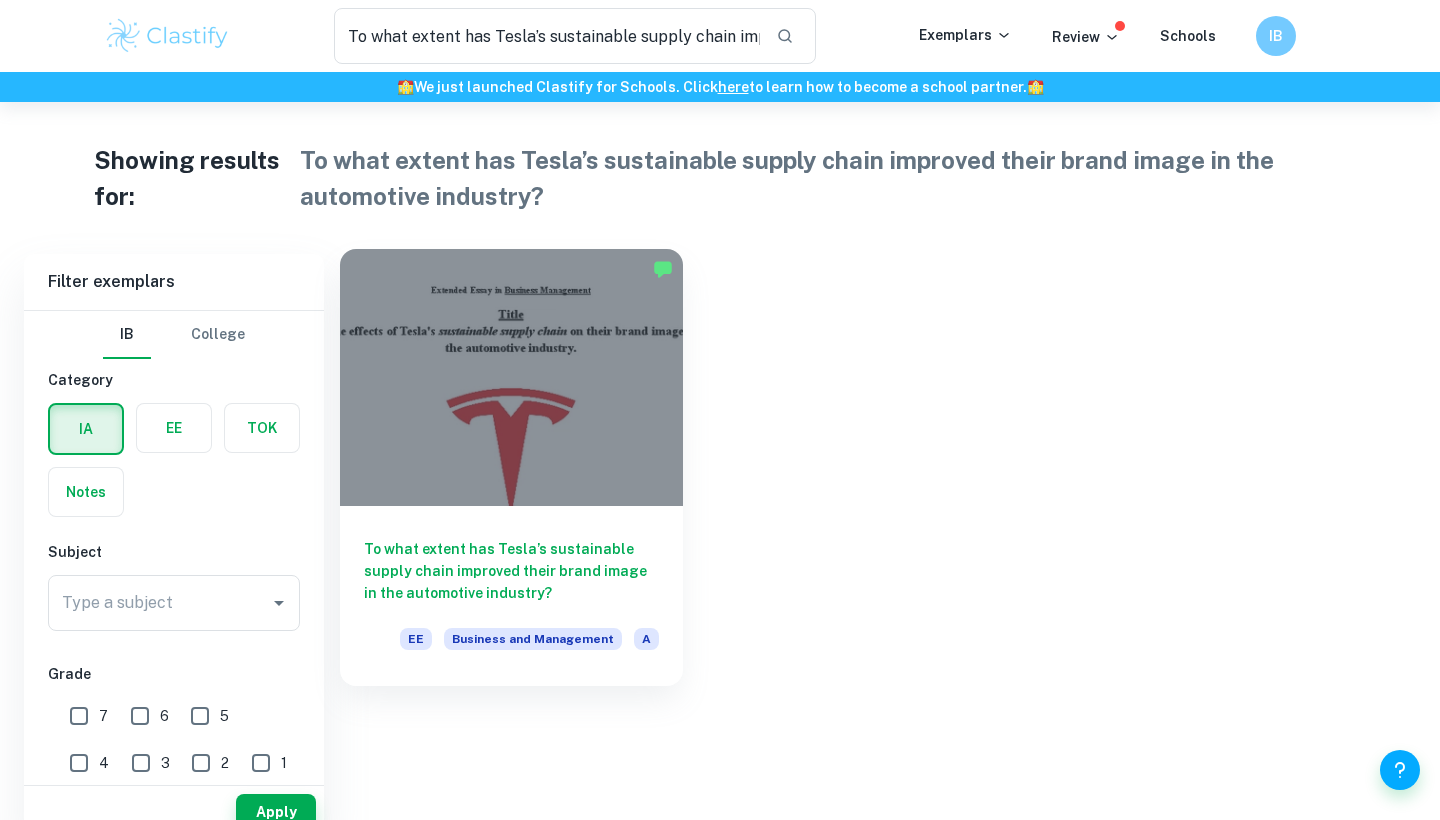 click at bounding box center [511, 377] 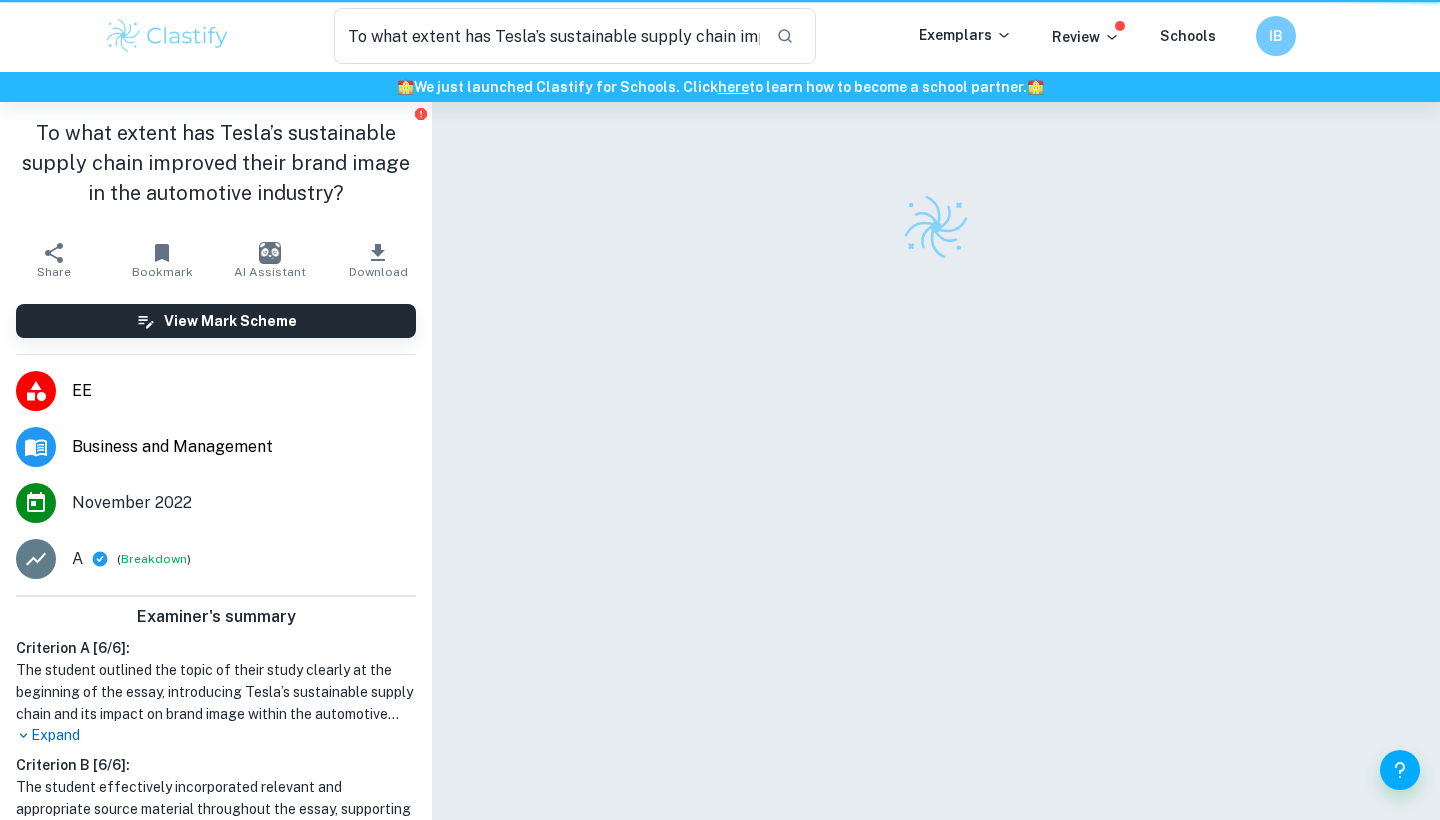 type 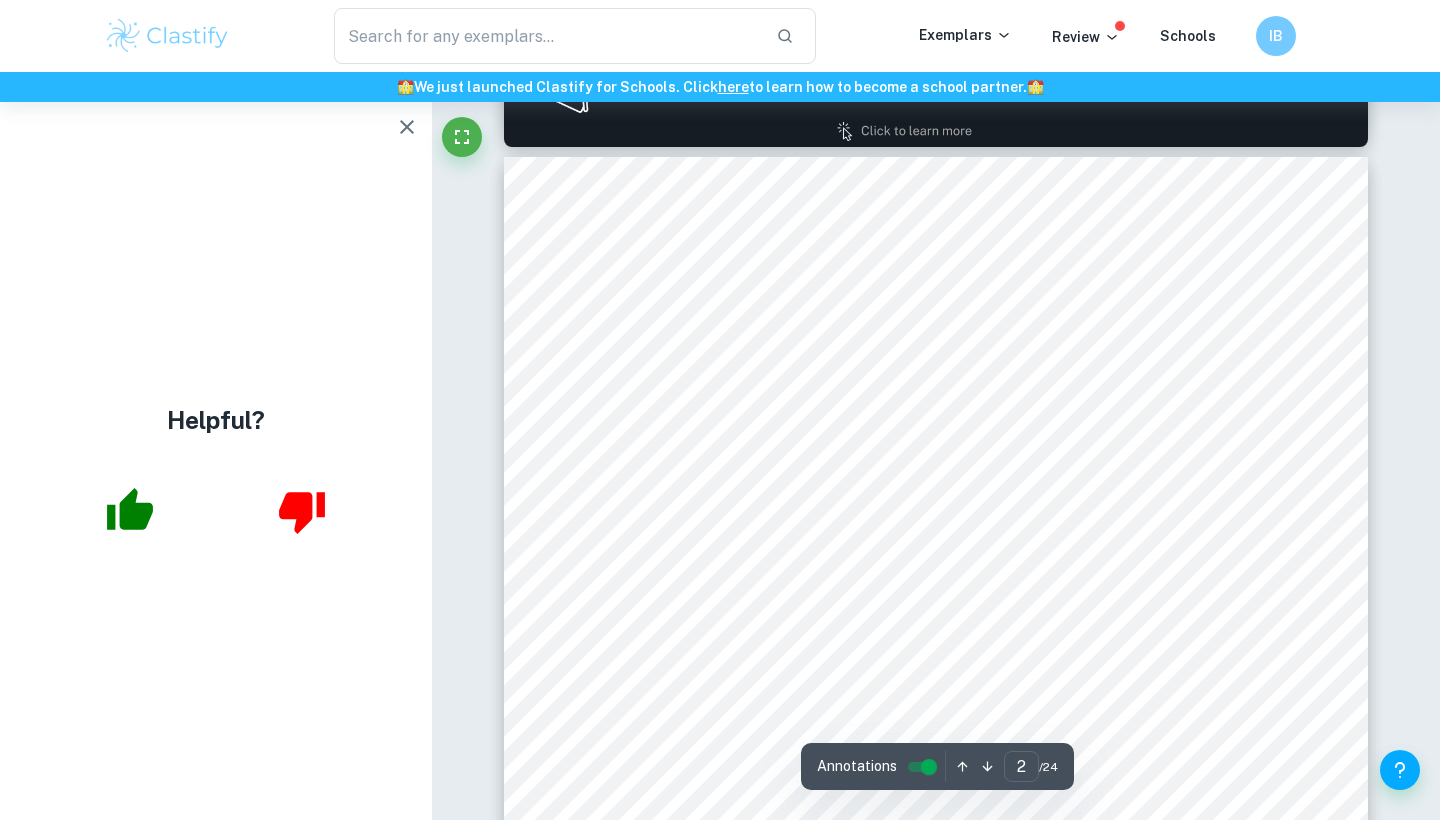 scroll, scrollTop: 1235, scrollLeft: 0, axis: vertical 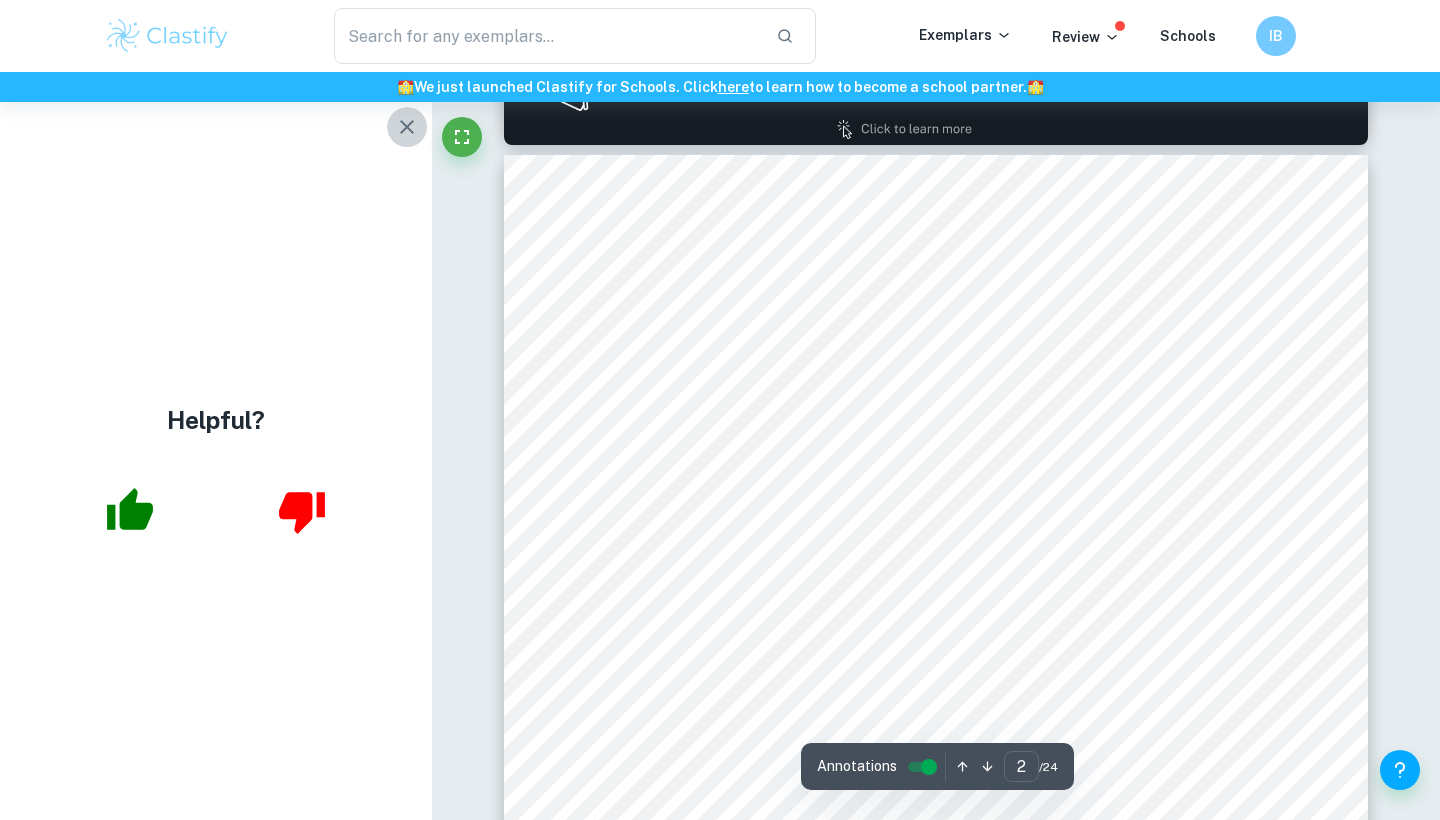 click 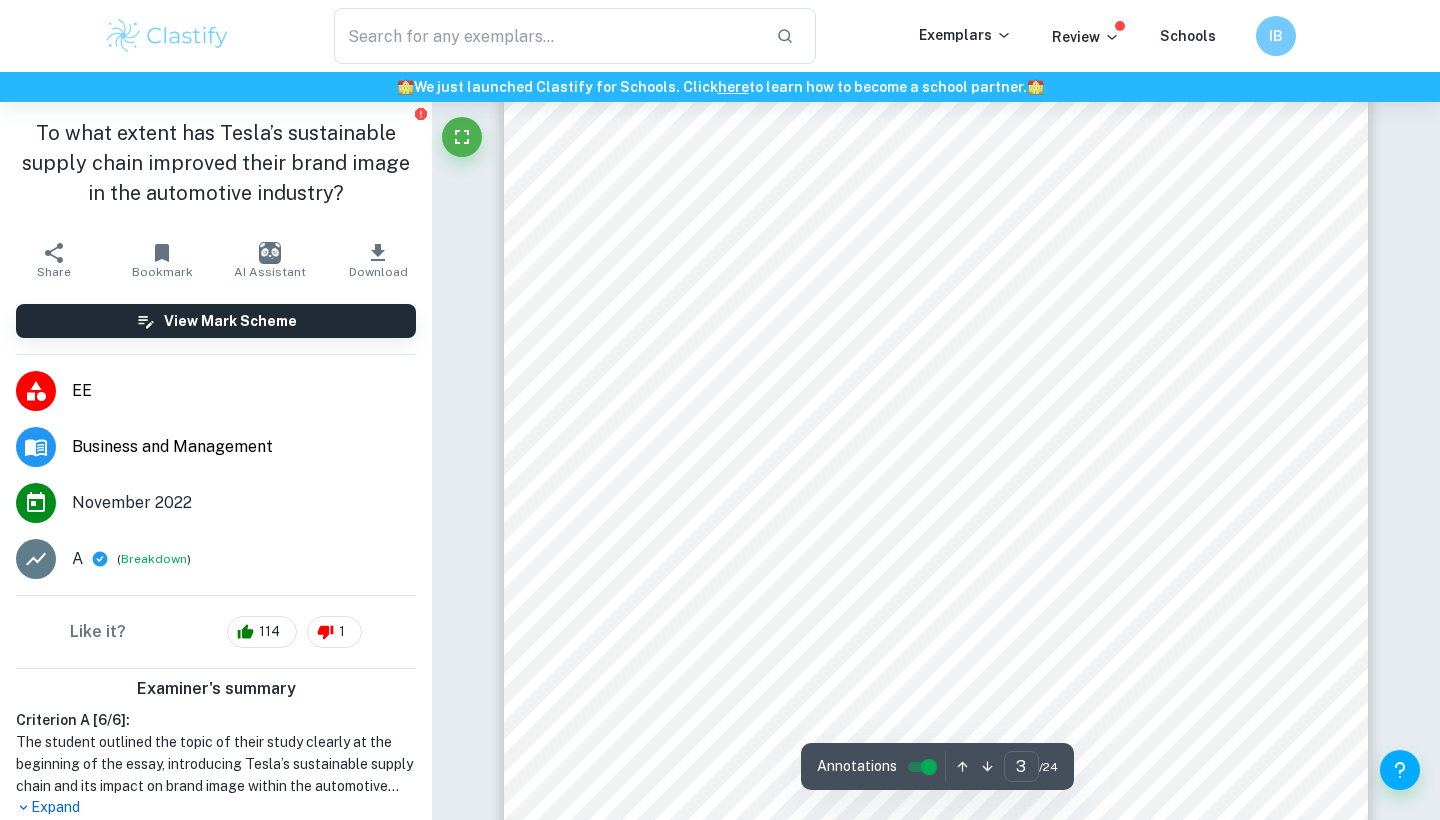 scroll, scrollTop: 2404, scrollLeft: 0, axis: vertical 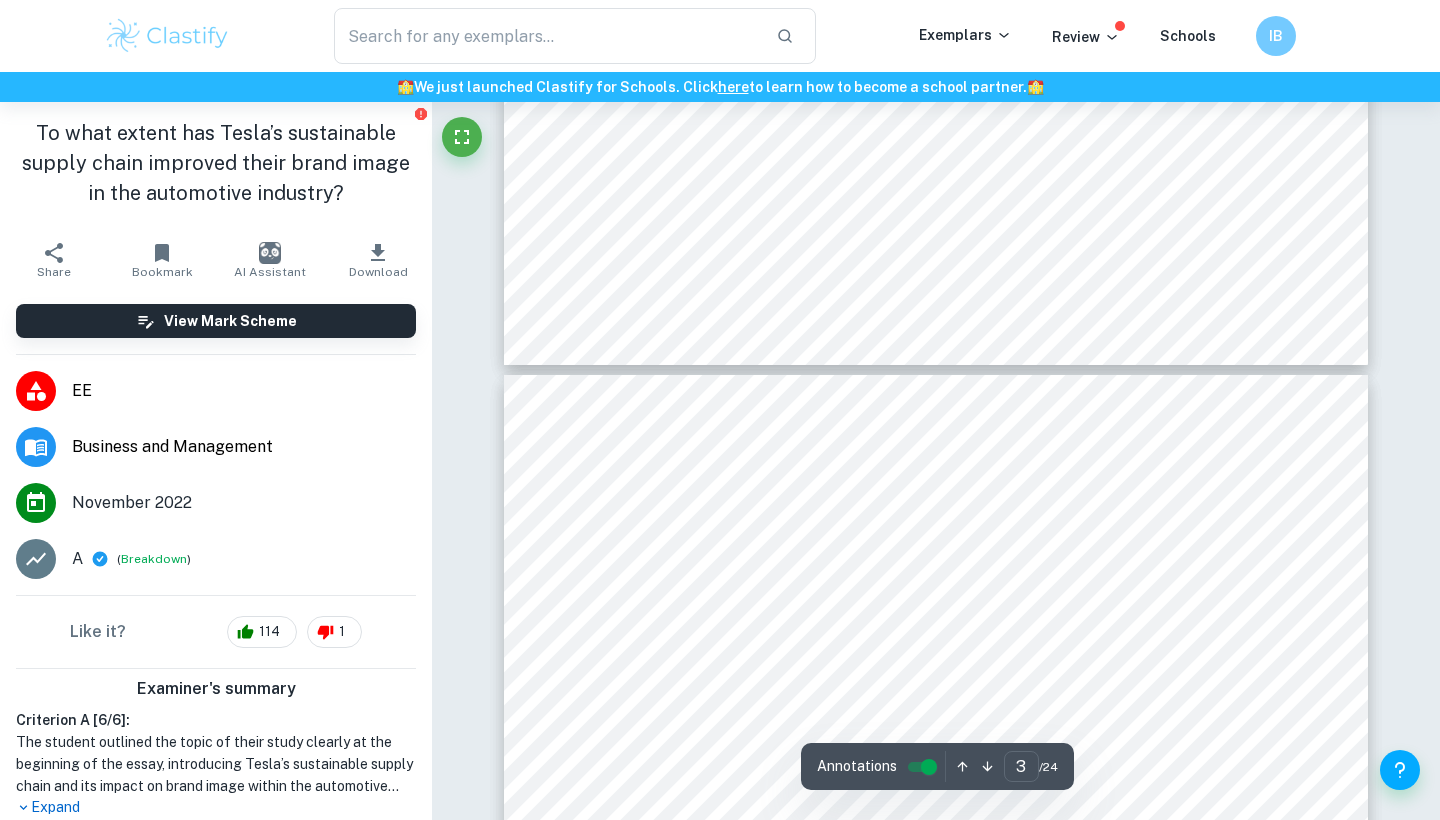 type on "2" 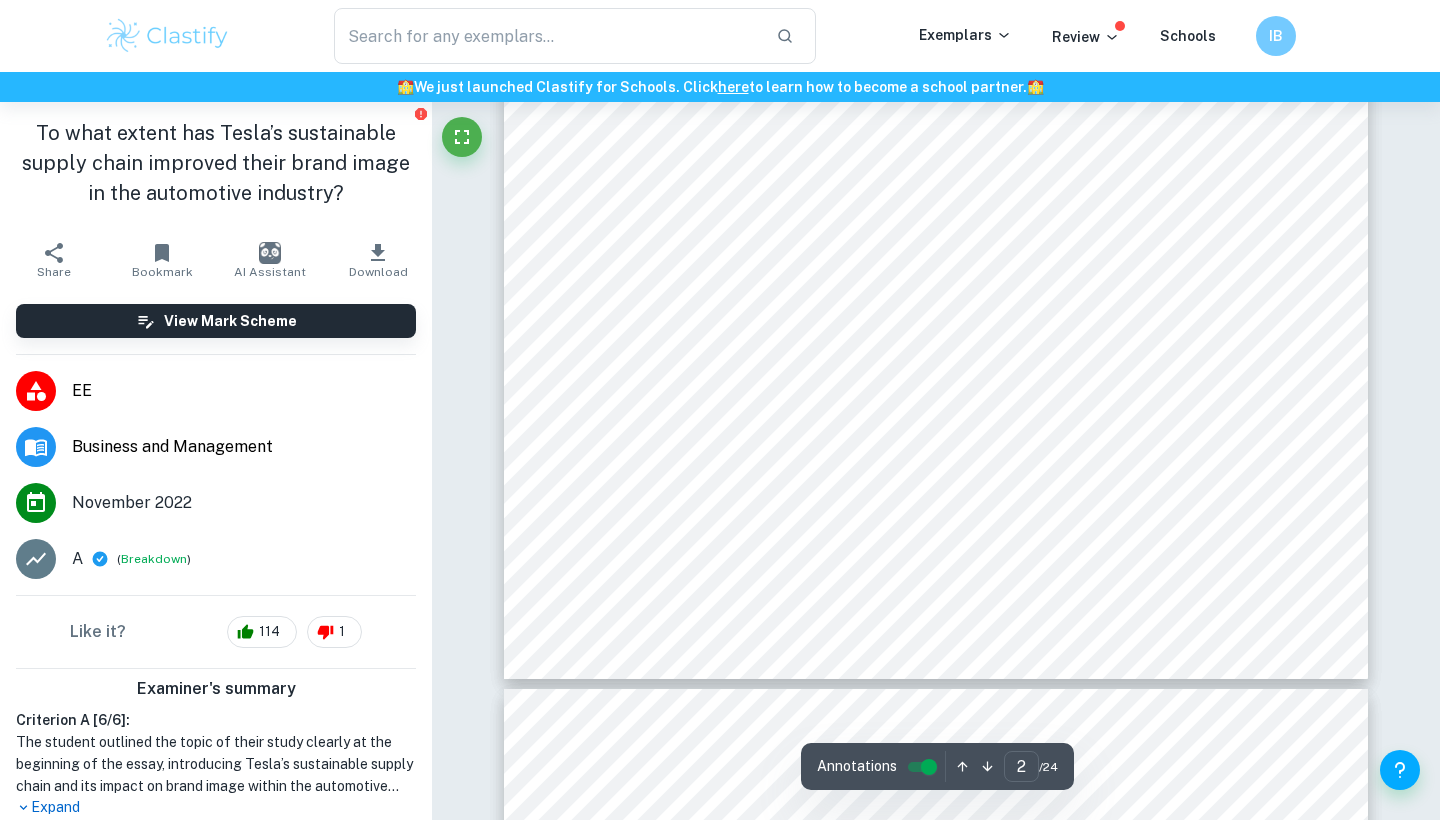 scroll, scrollTop: 1518, scrollLeft: 0, axis: vertical 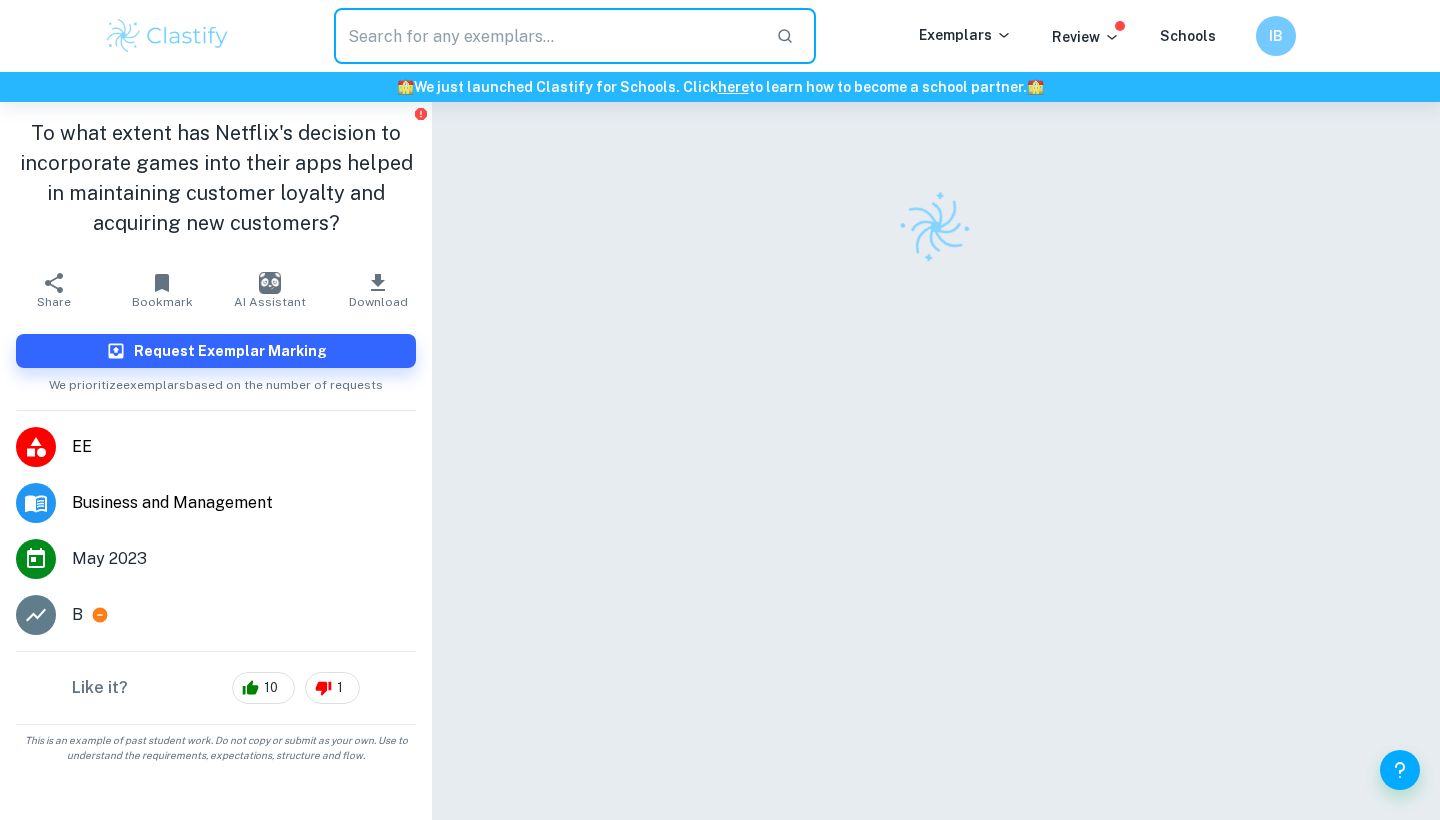 click at bounding box center [547, 36] 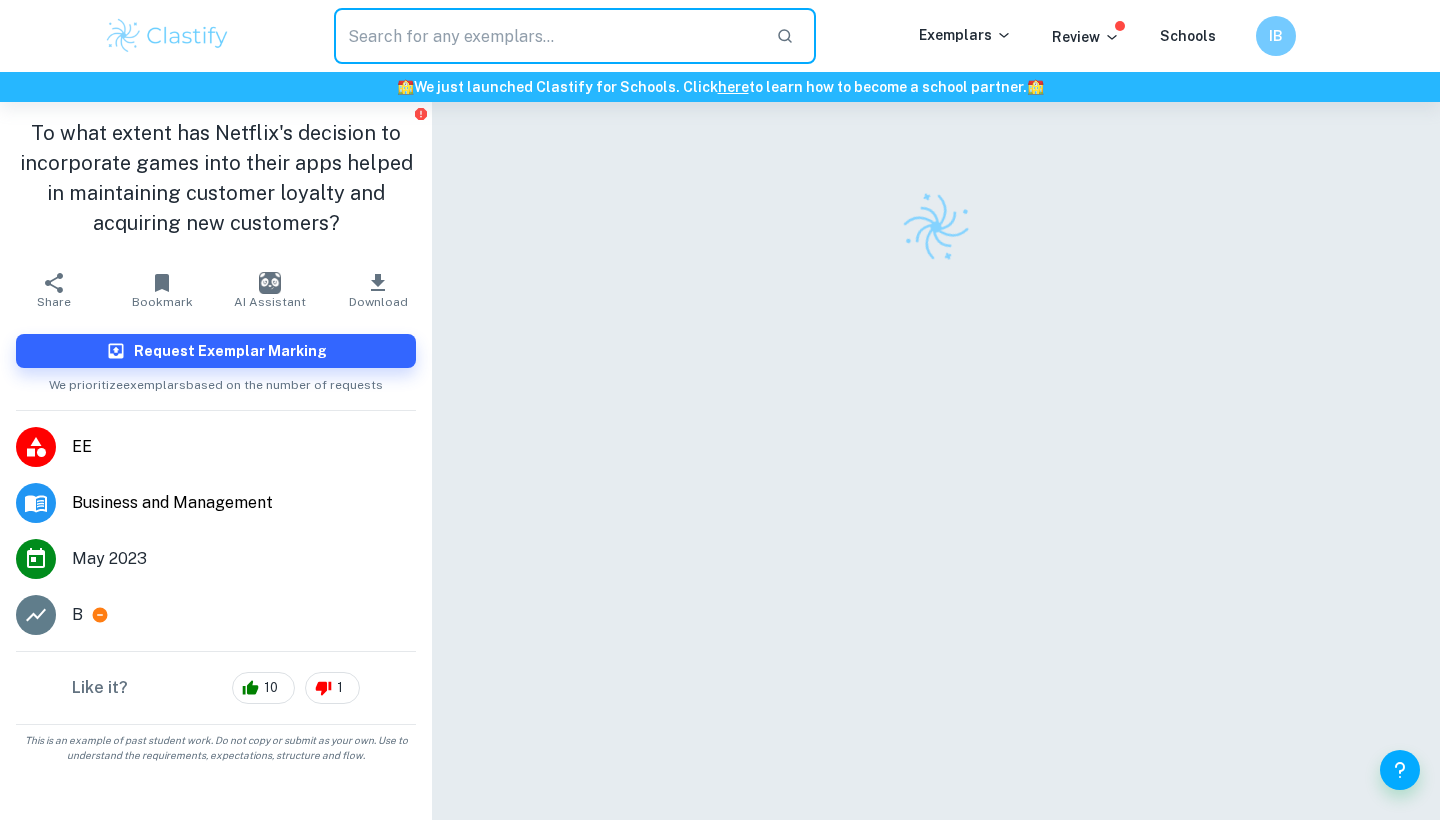 scroll, scrollTop: 0, scrollLeft: 0, axis: both 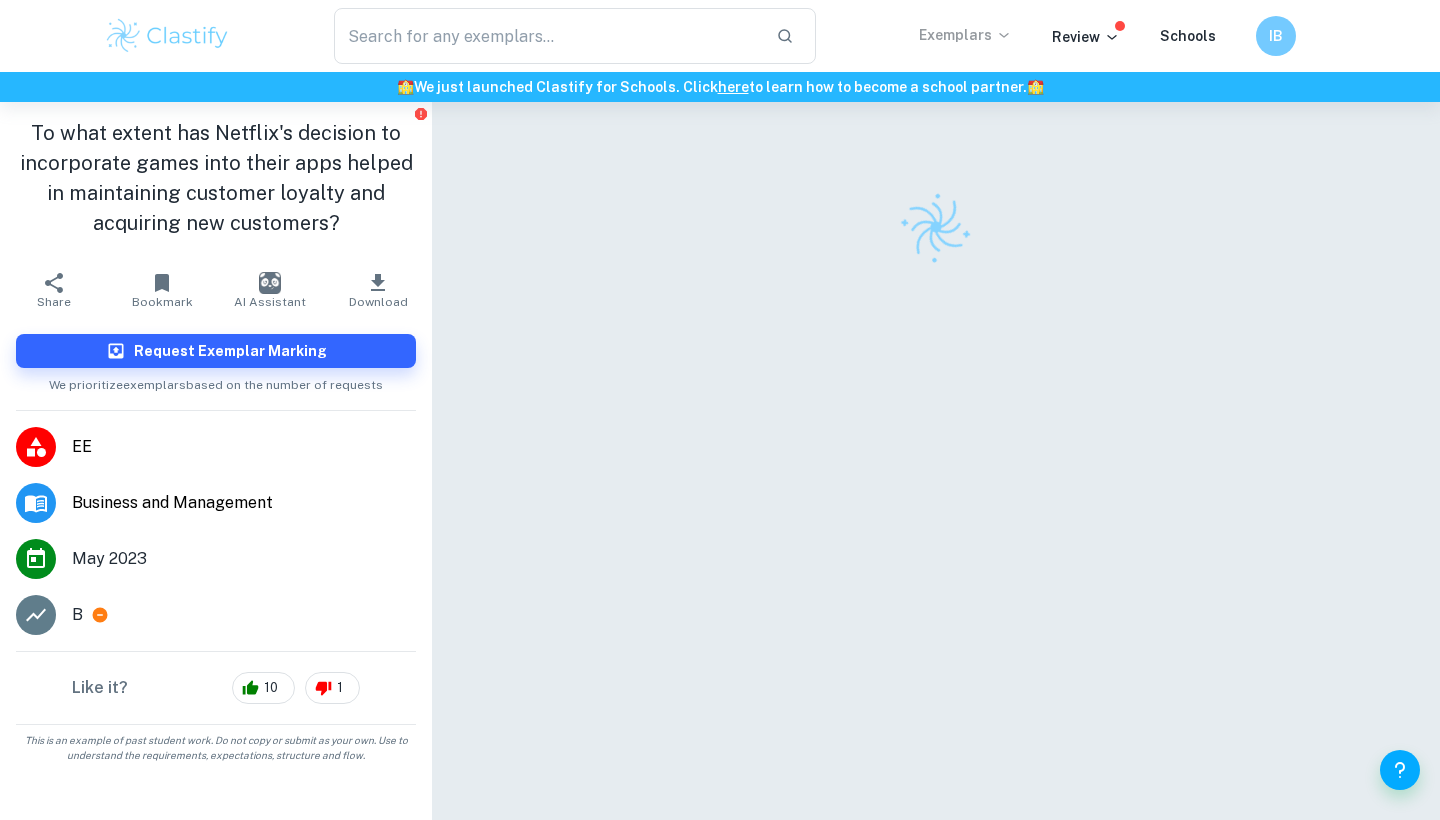 click on "Exemplars" at bounding box center (965, 35) 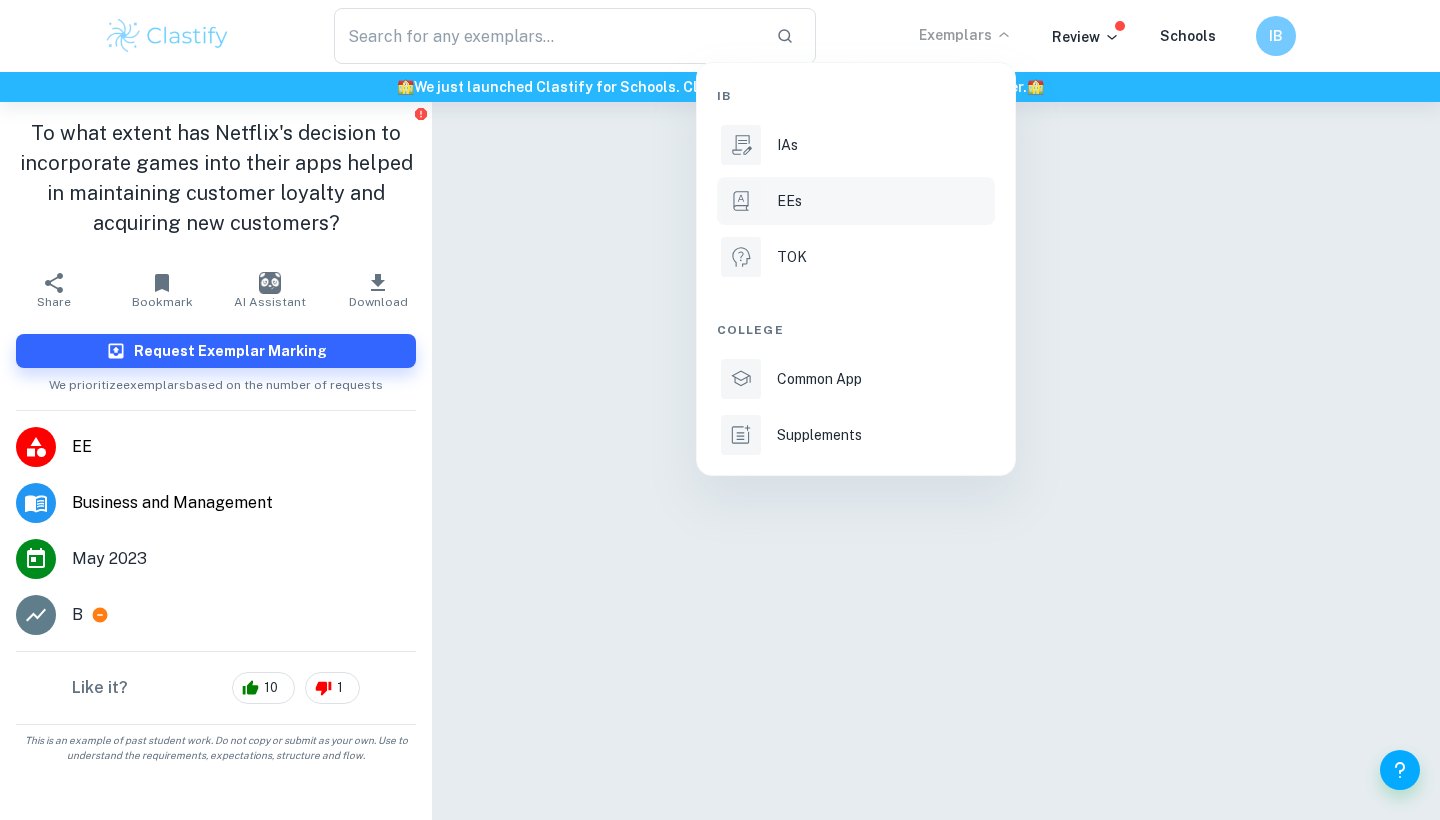 click on "EEs" at bounding box center [789, 201] 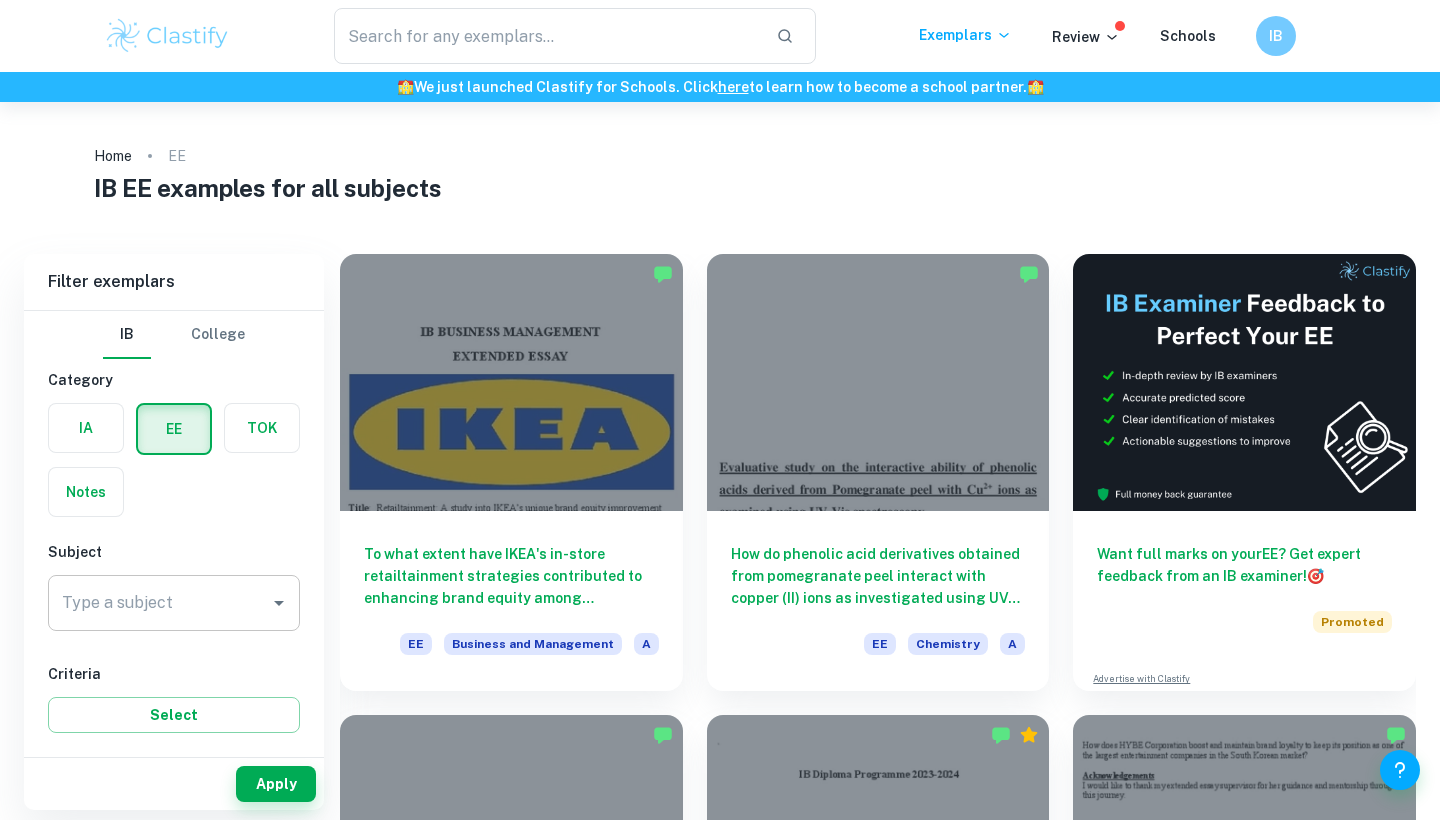 click on "Type a subject" at bounding box center [159, 603] 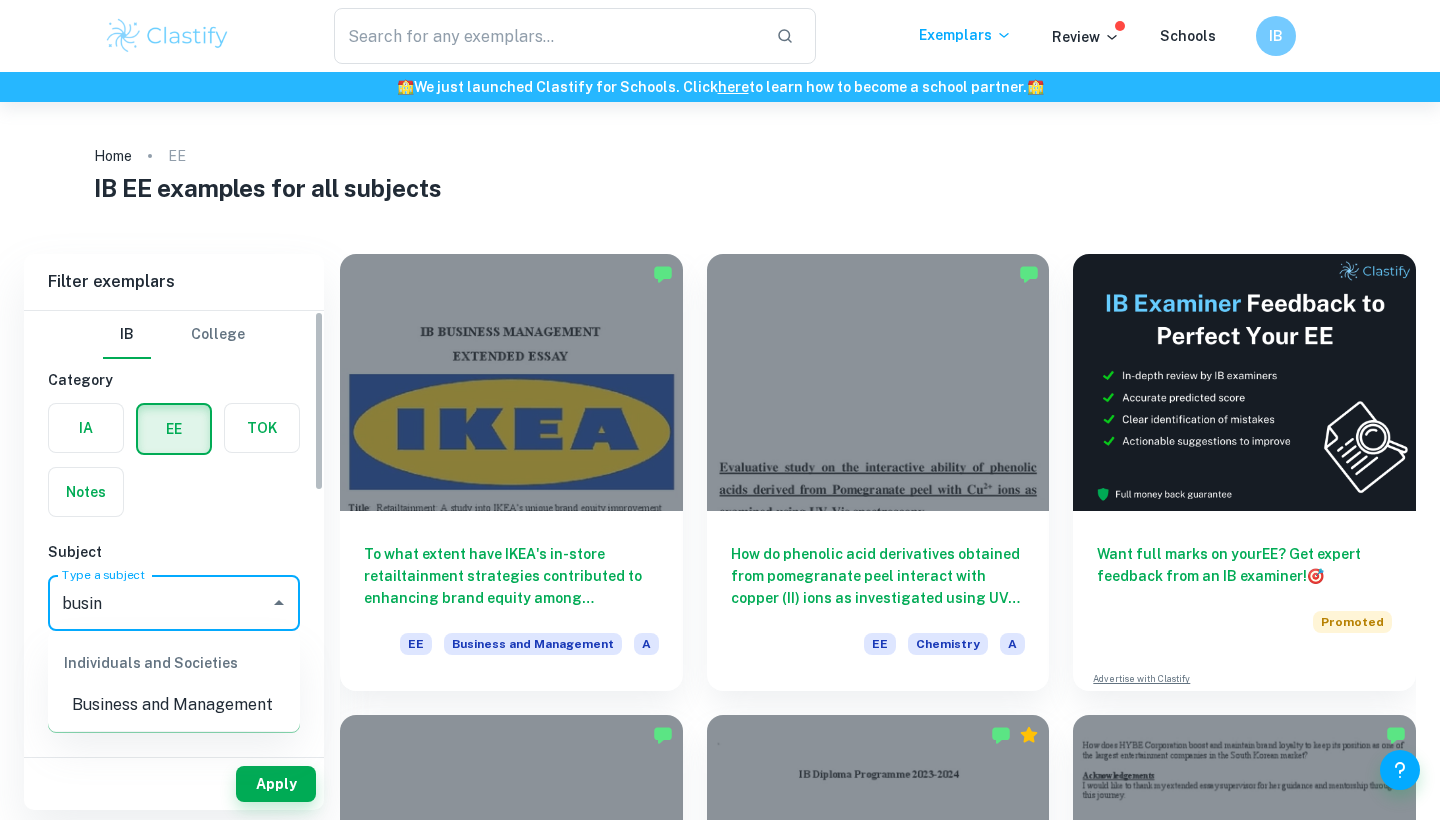 click on "Business and Management" at bounding box center [174, 705] 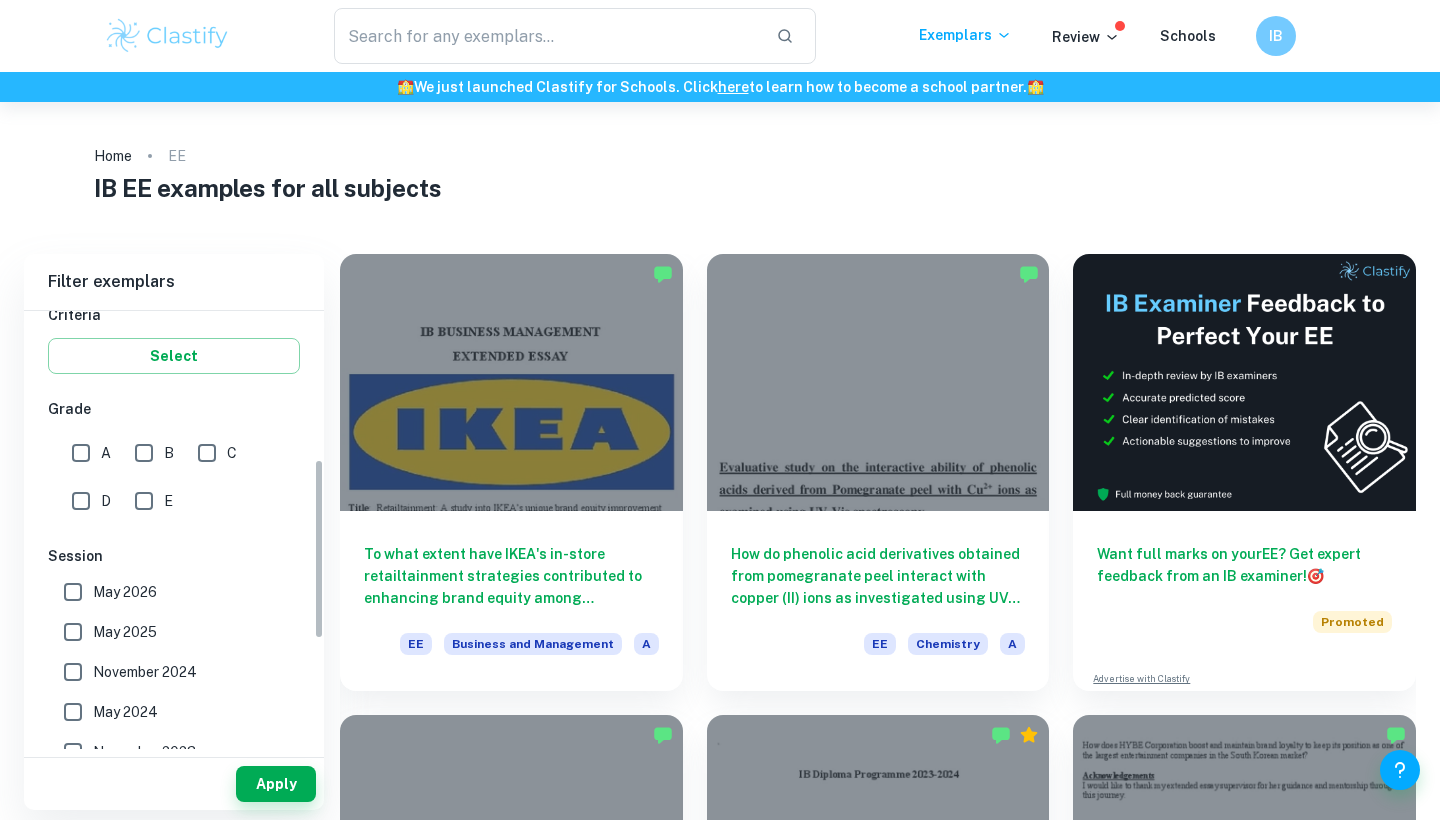 scroll, scrollTop: 415, scrollLeft: 0, axis: vertical 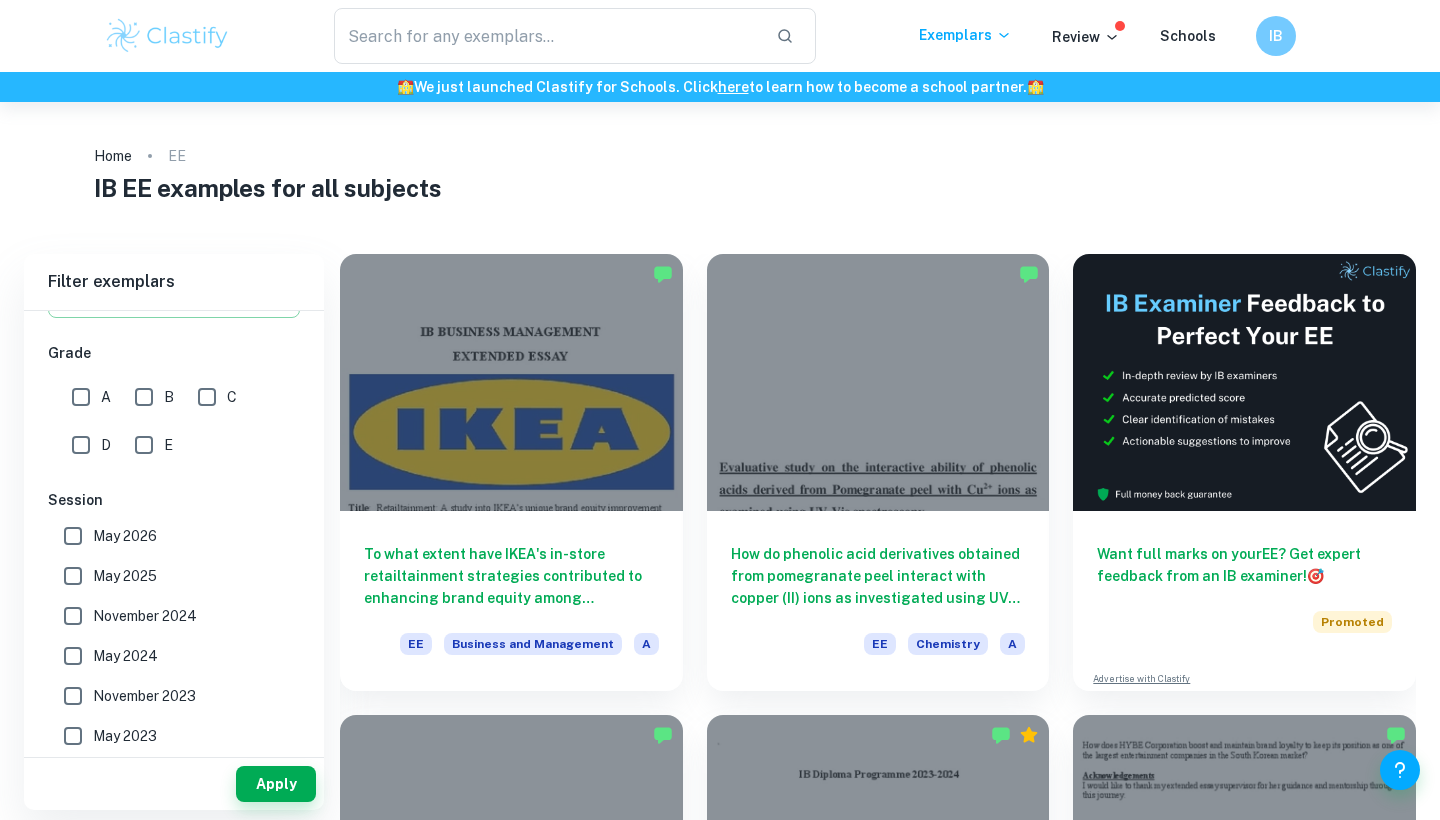 click on "A" at bounding box center (81, 397) 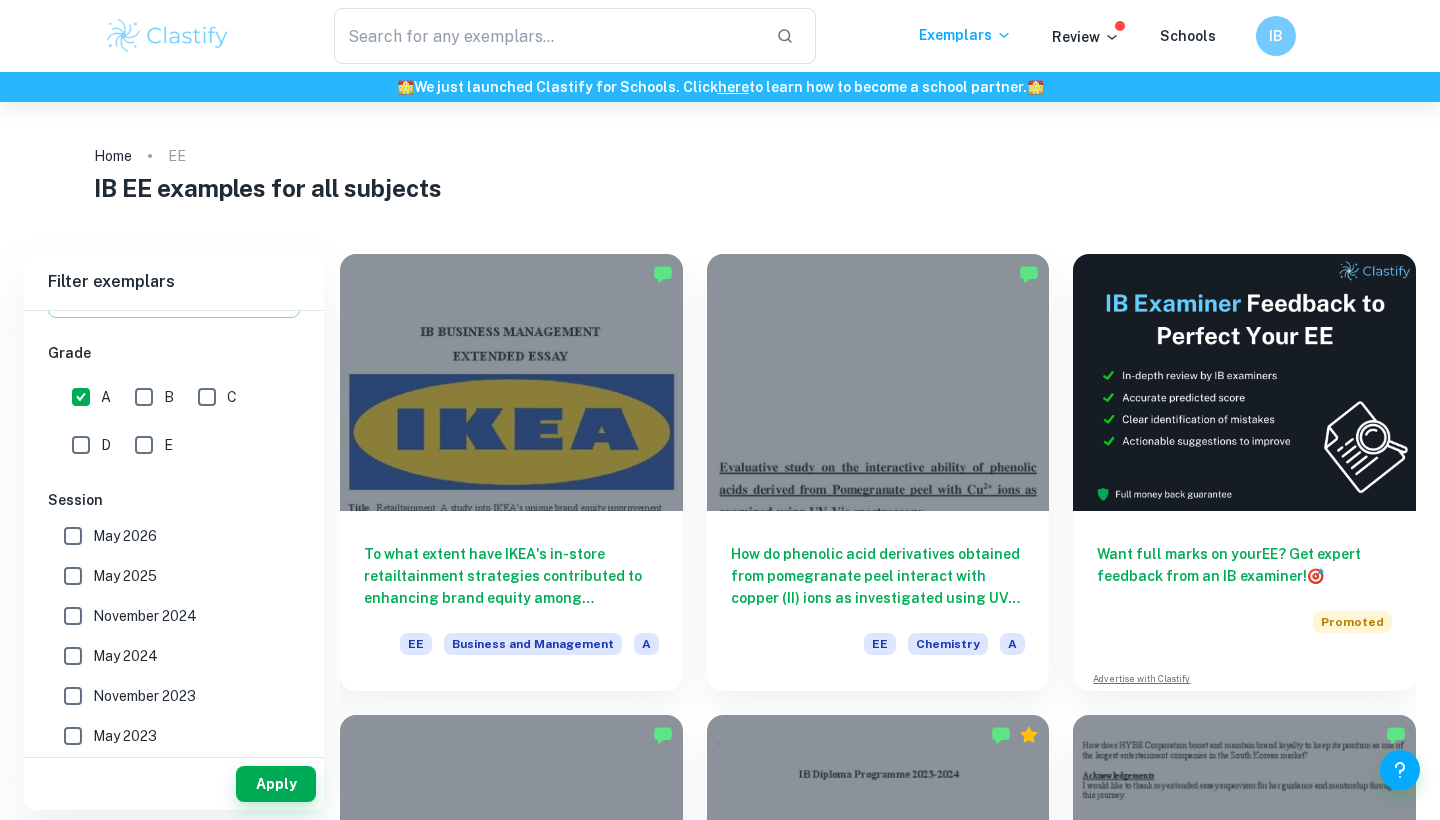 click on "B" at bounding box center (144, 397) 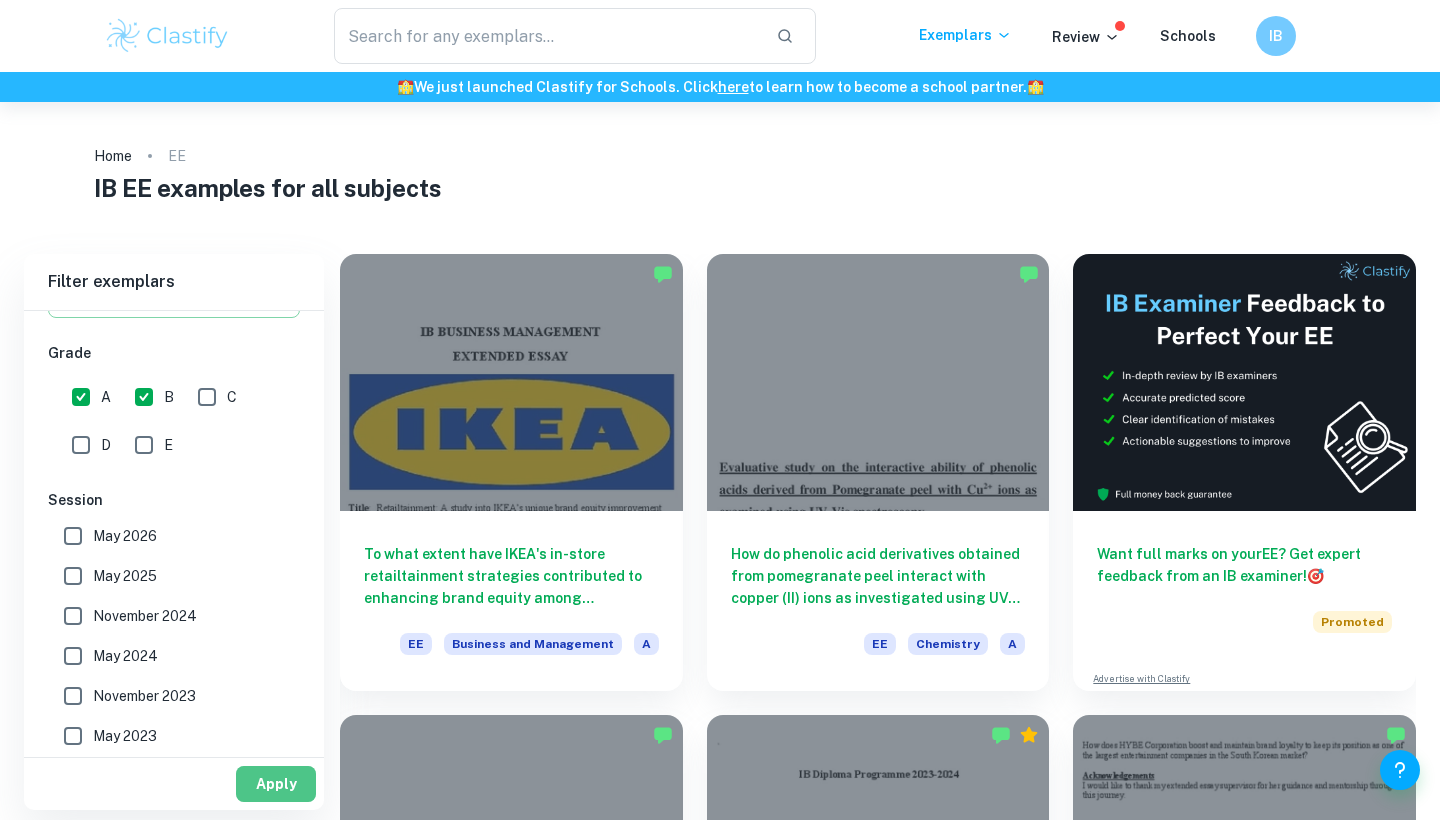 click on "Apply" at bounding box center [276, 784] 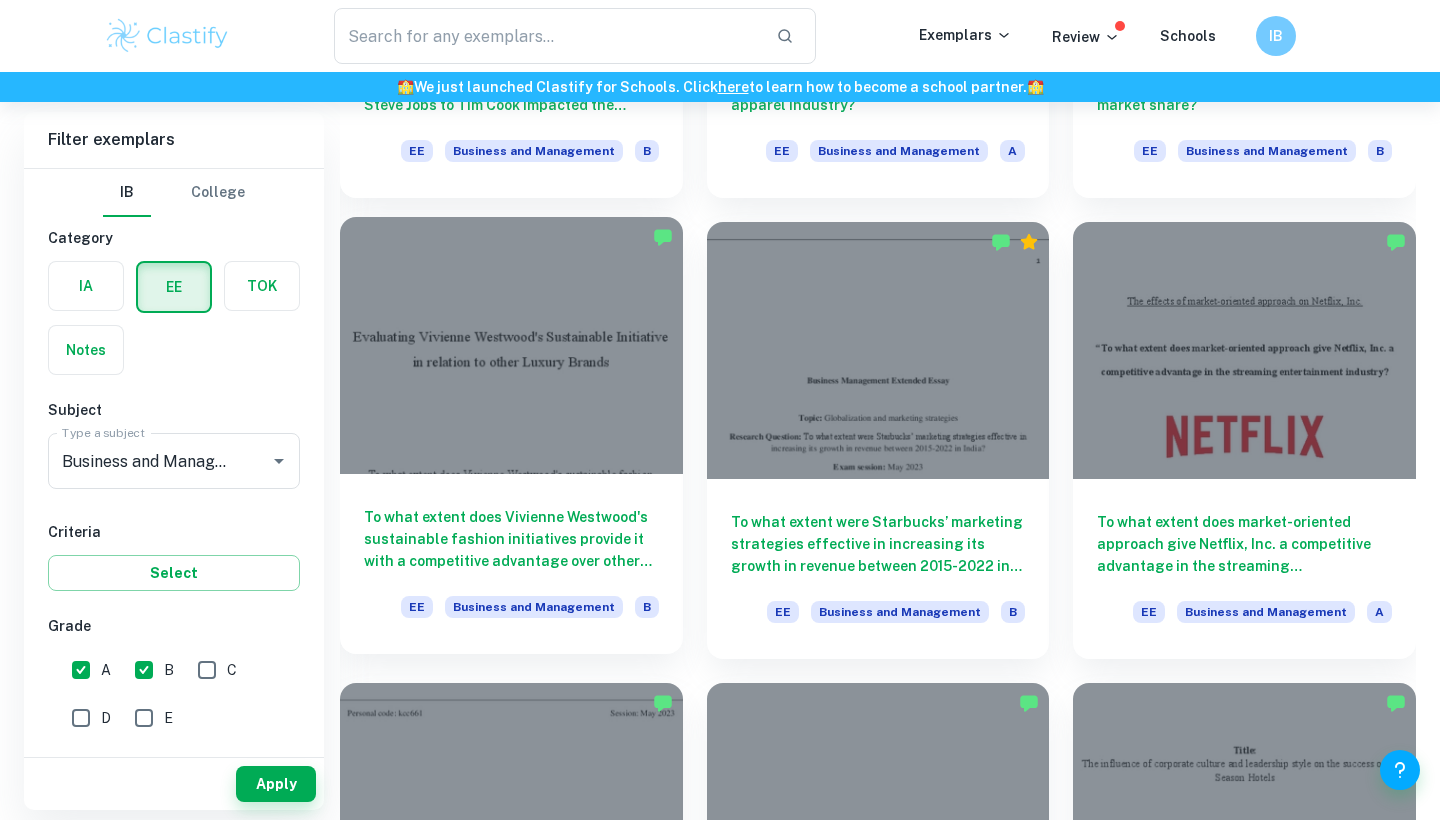 scroll, scrollTop: 3283, scrollLeft: 0, axis: vertical 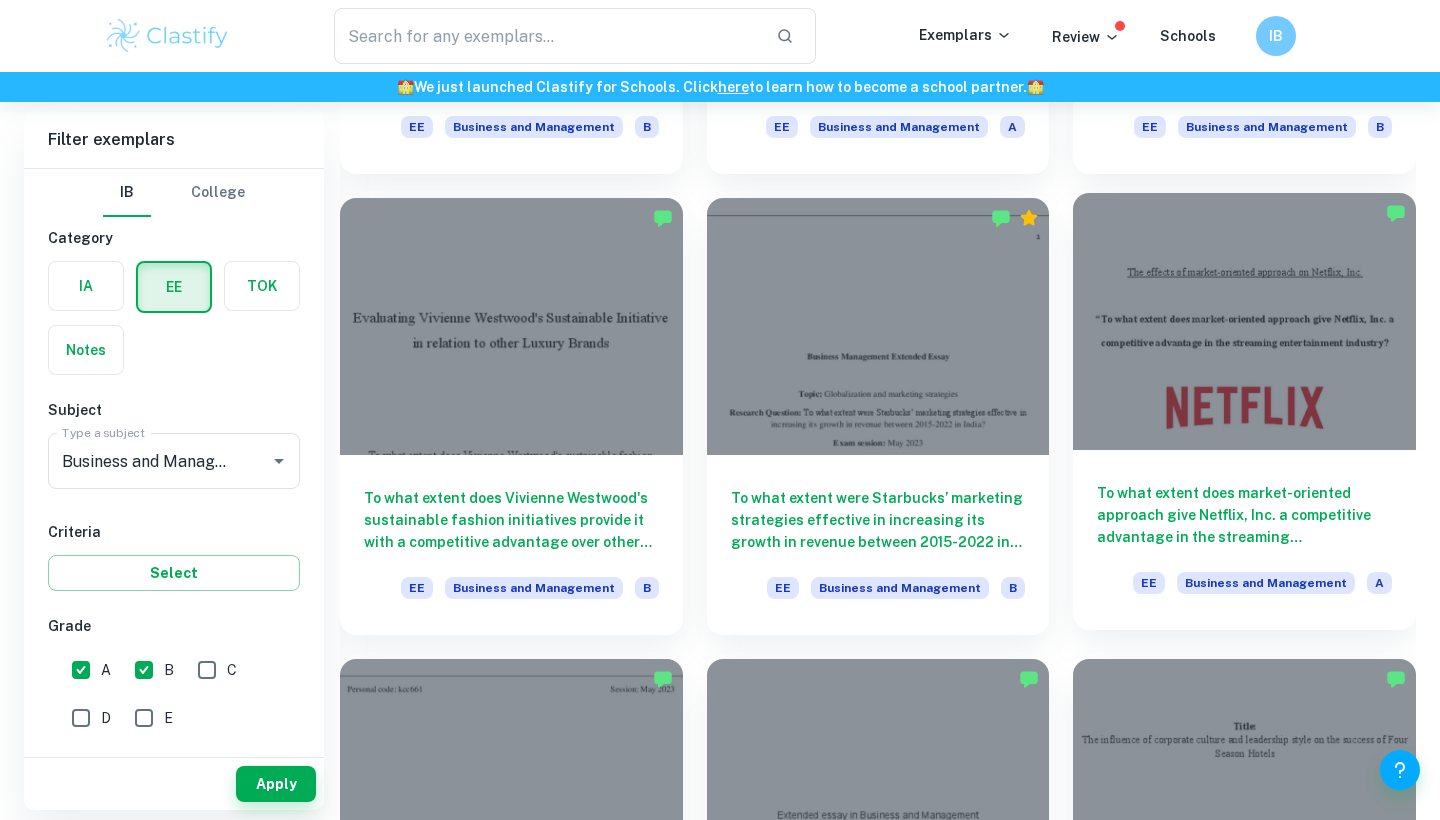click on "To what extent does market-oriented approach give Netflix, Inc. a competitive advantage in the streaming entertainment industry?" at bounding box center [1244, 515] 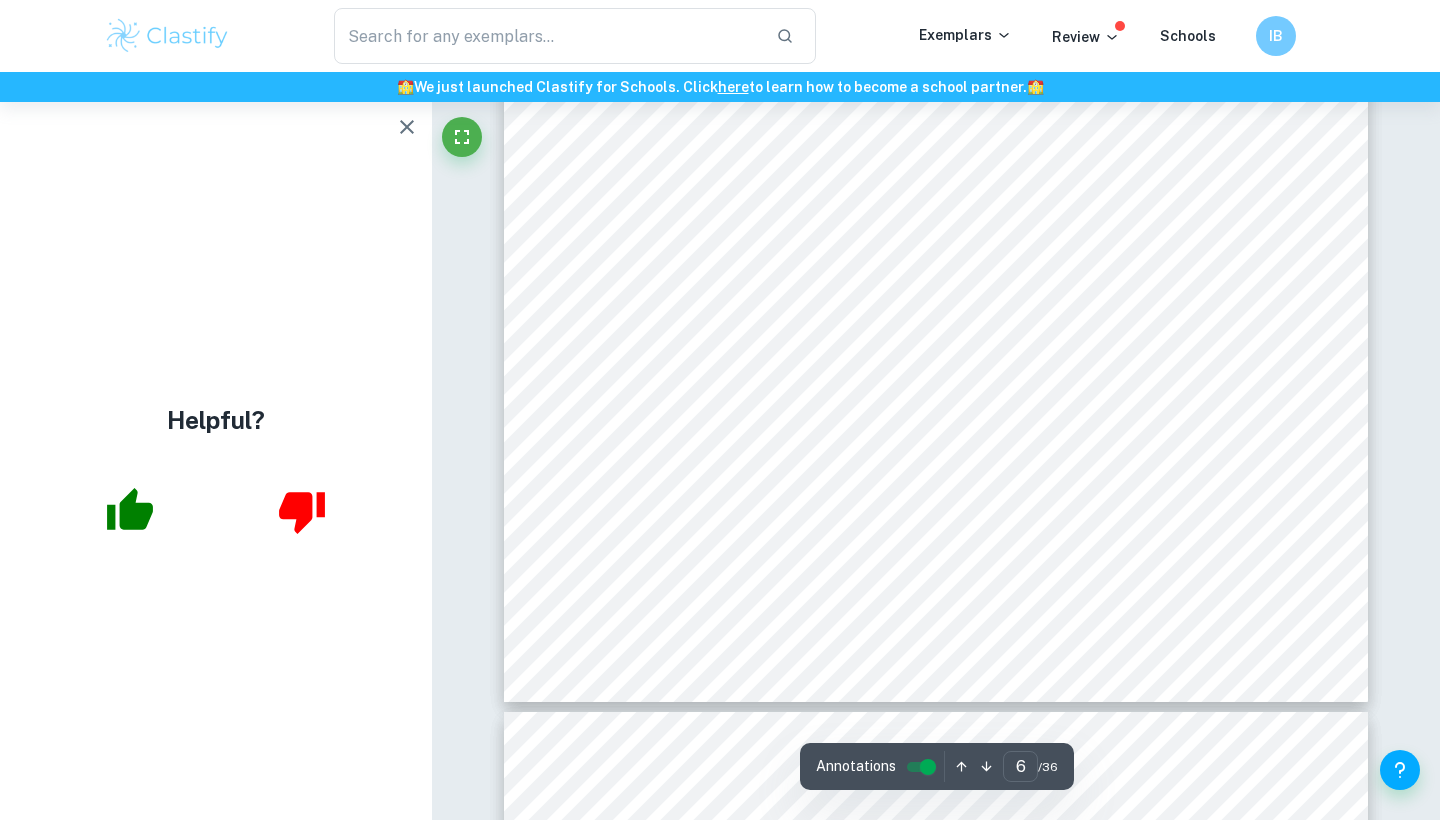 scroll, scrollTop: 6188, scrollLeft: 0, axis: vertical 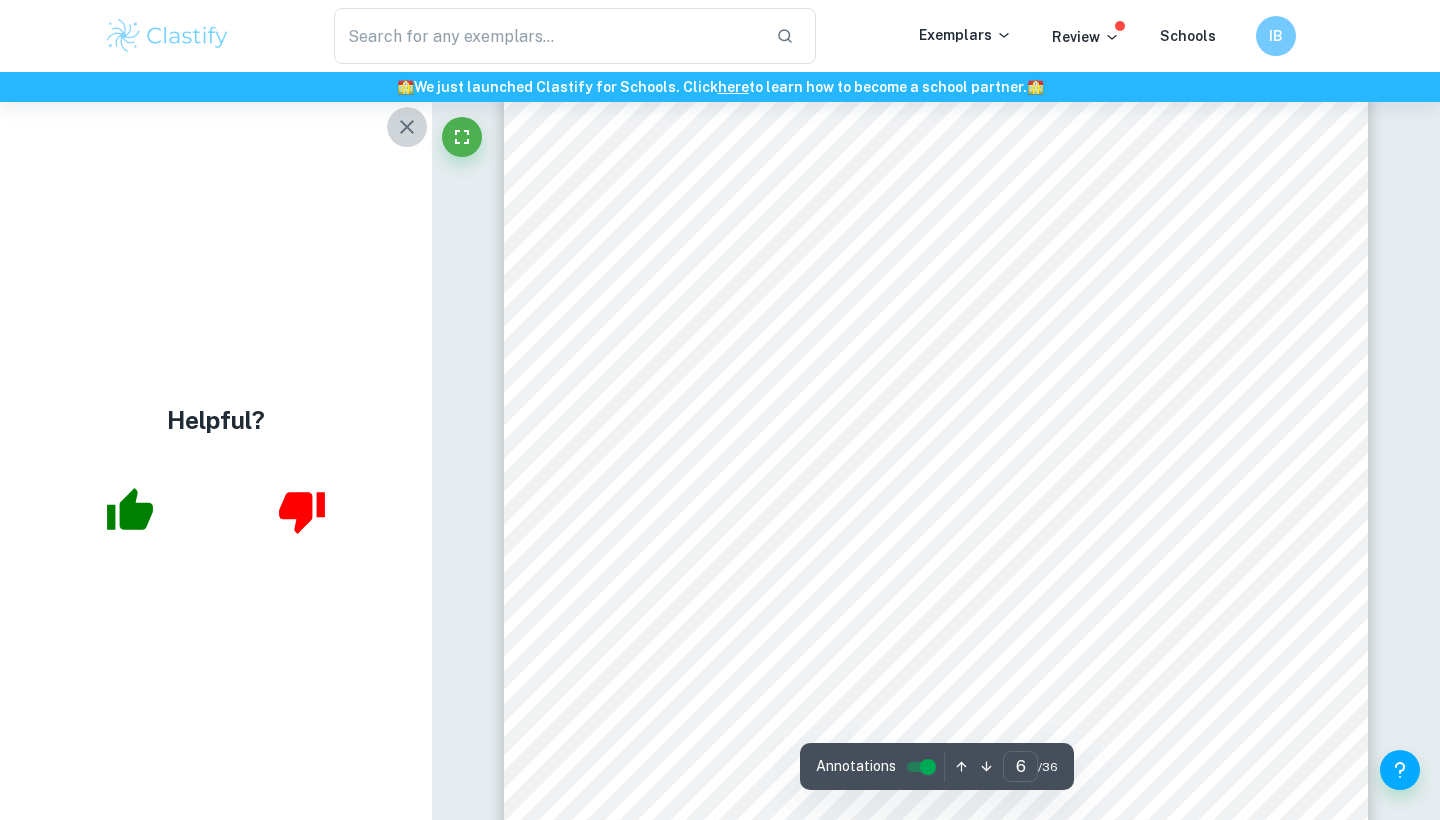 click 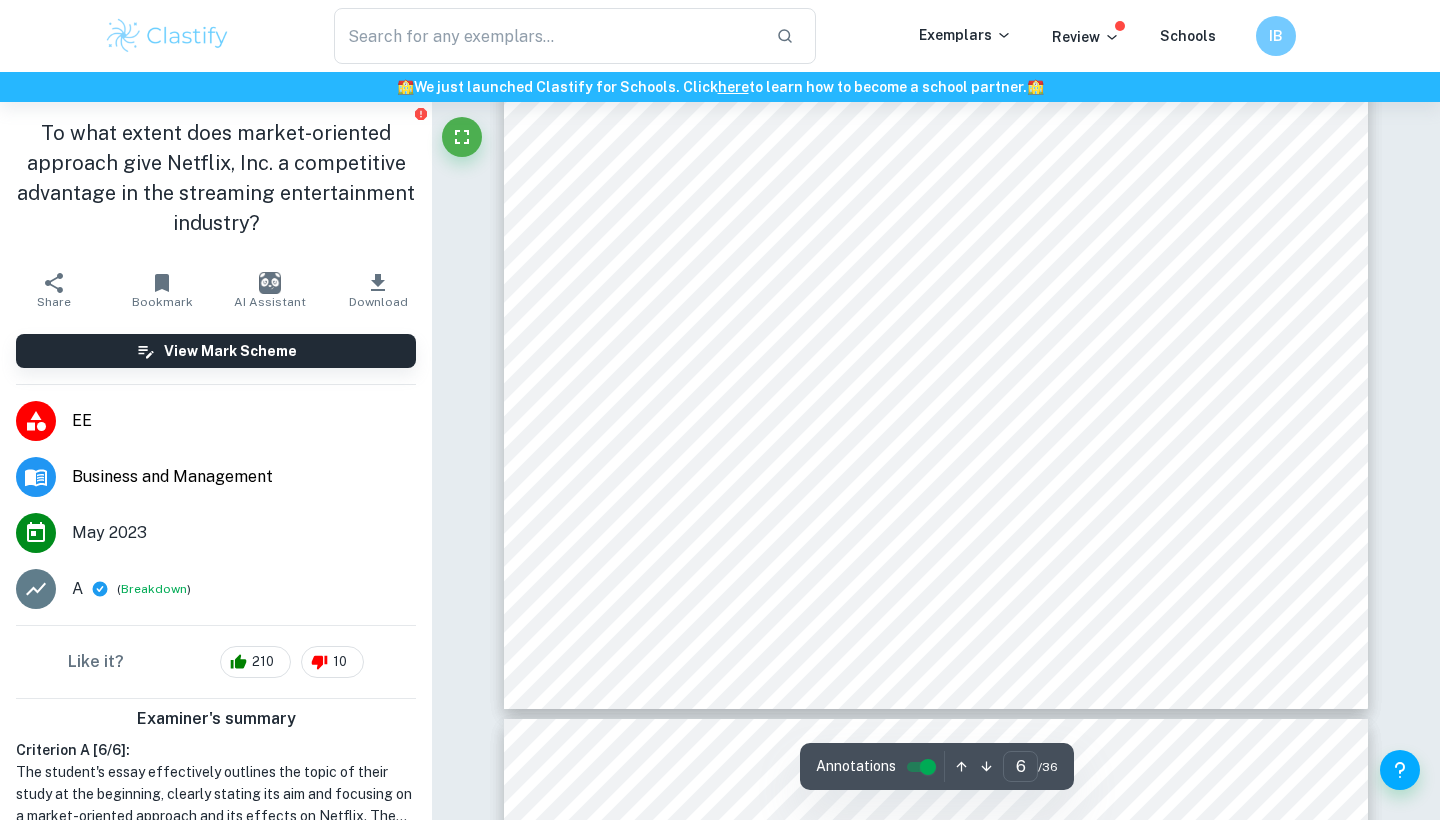 scroll, scrollTop: 6313, scrollLeft: 0, axis: vertical 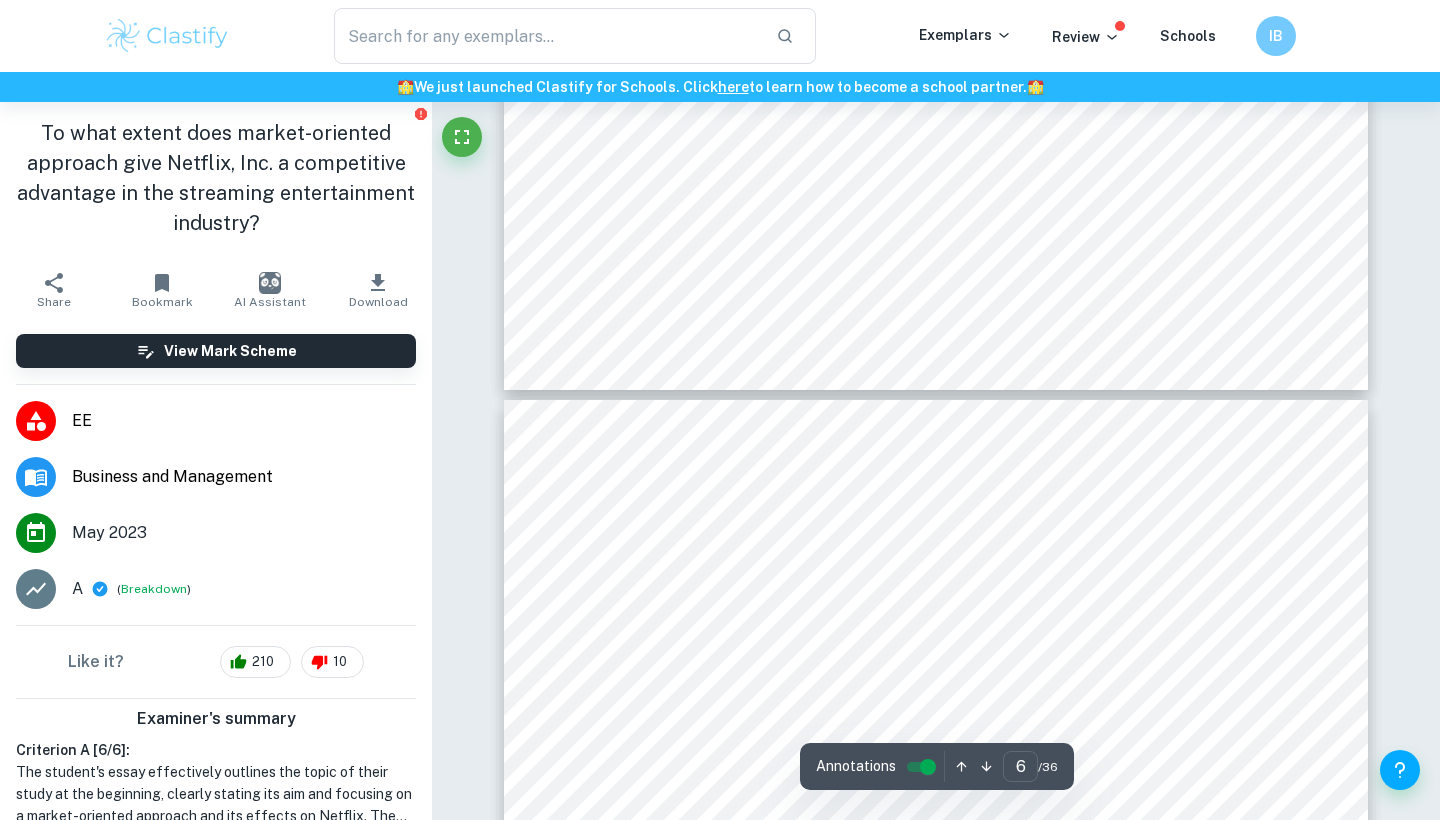 type on "7" 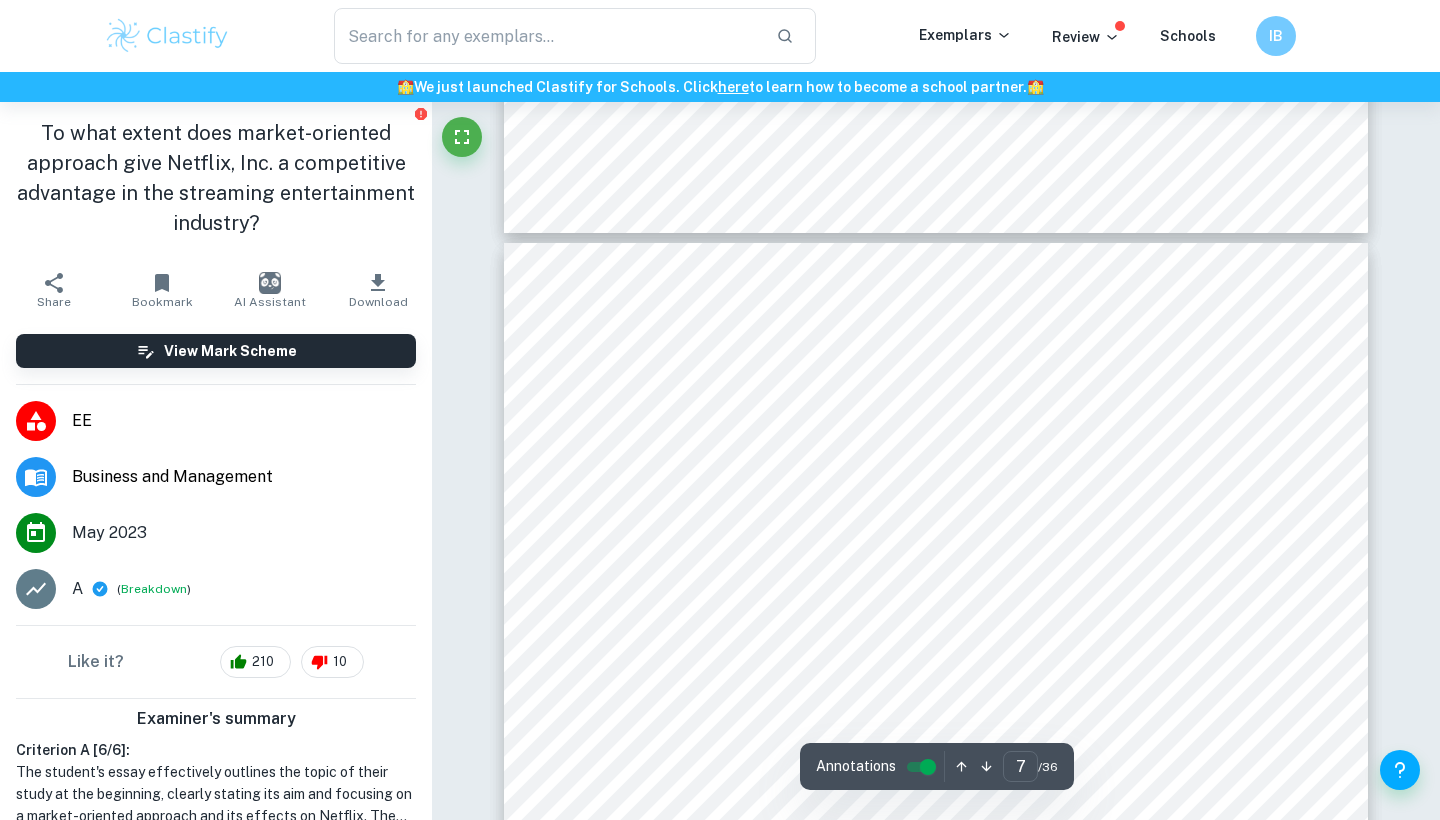 scroll, scrollTop: 6791, scrollLeft: 0, axis: vertical 